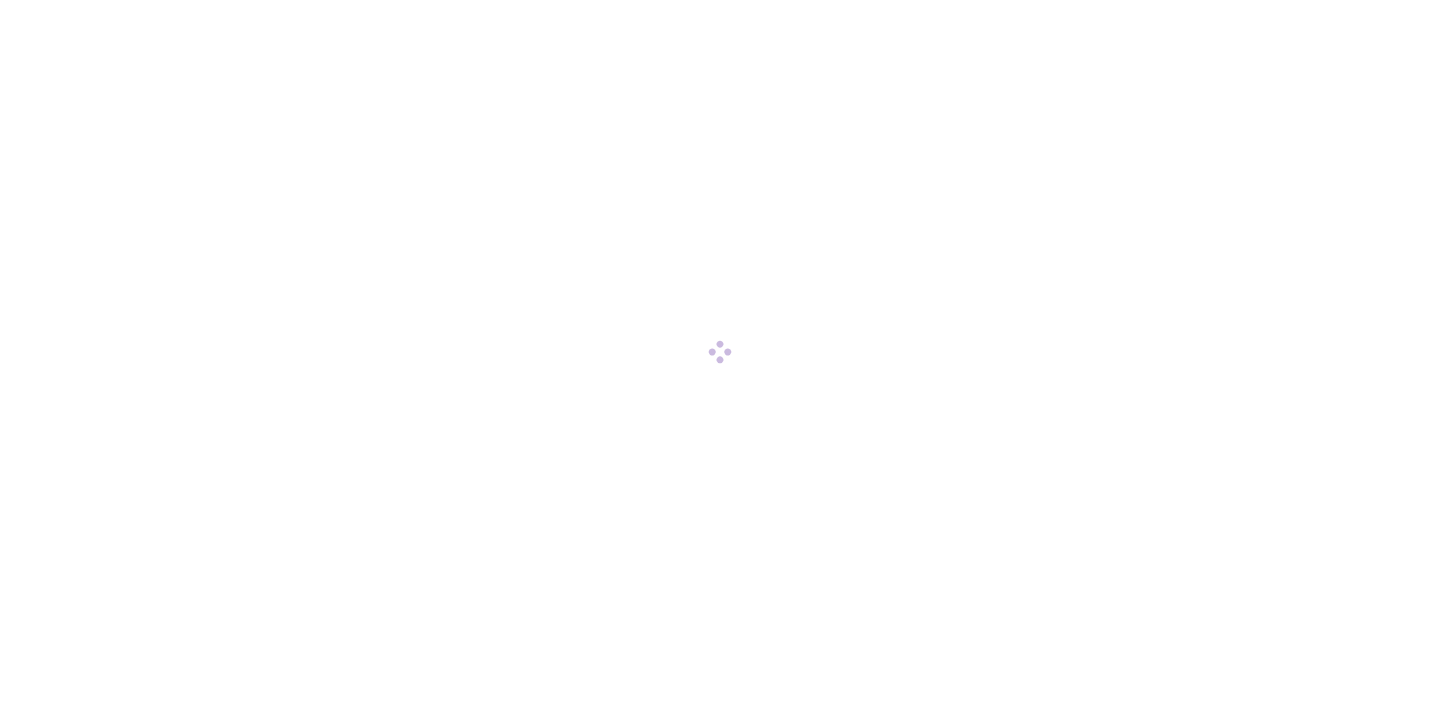 scroll, scrollTop: 0, scrollLeft: 0, axis: both 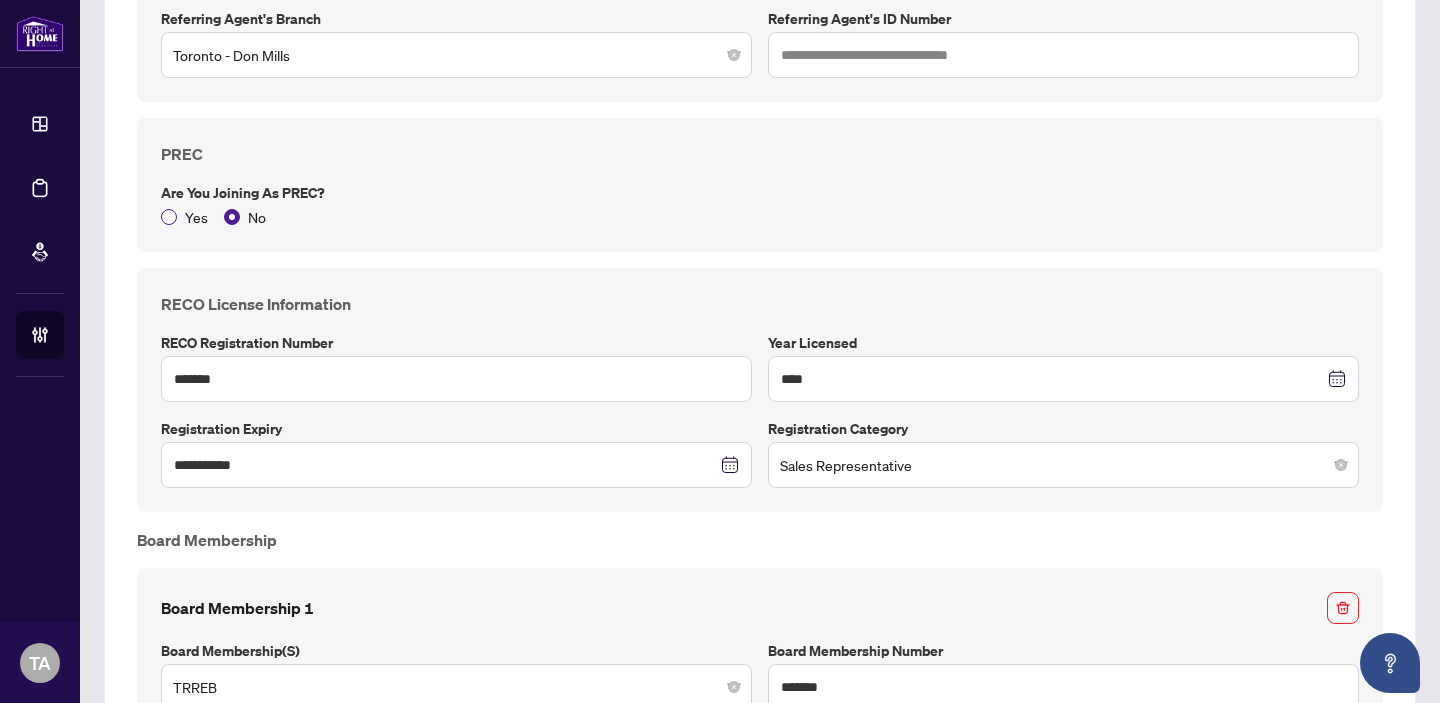 click on "Yes" at bounding box center [196, 217] 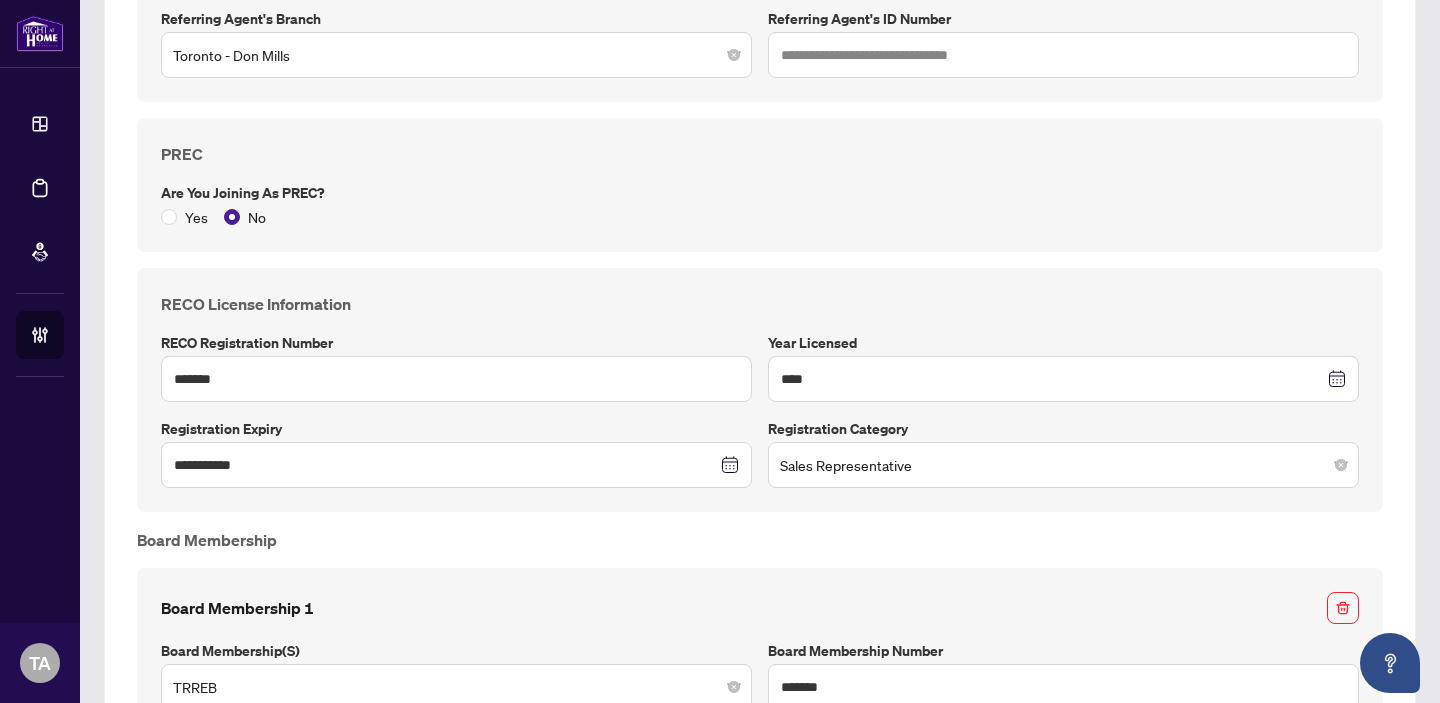 click on "Are you joining as PREC?" at bounding box center [760, 193] 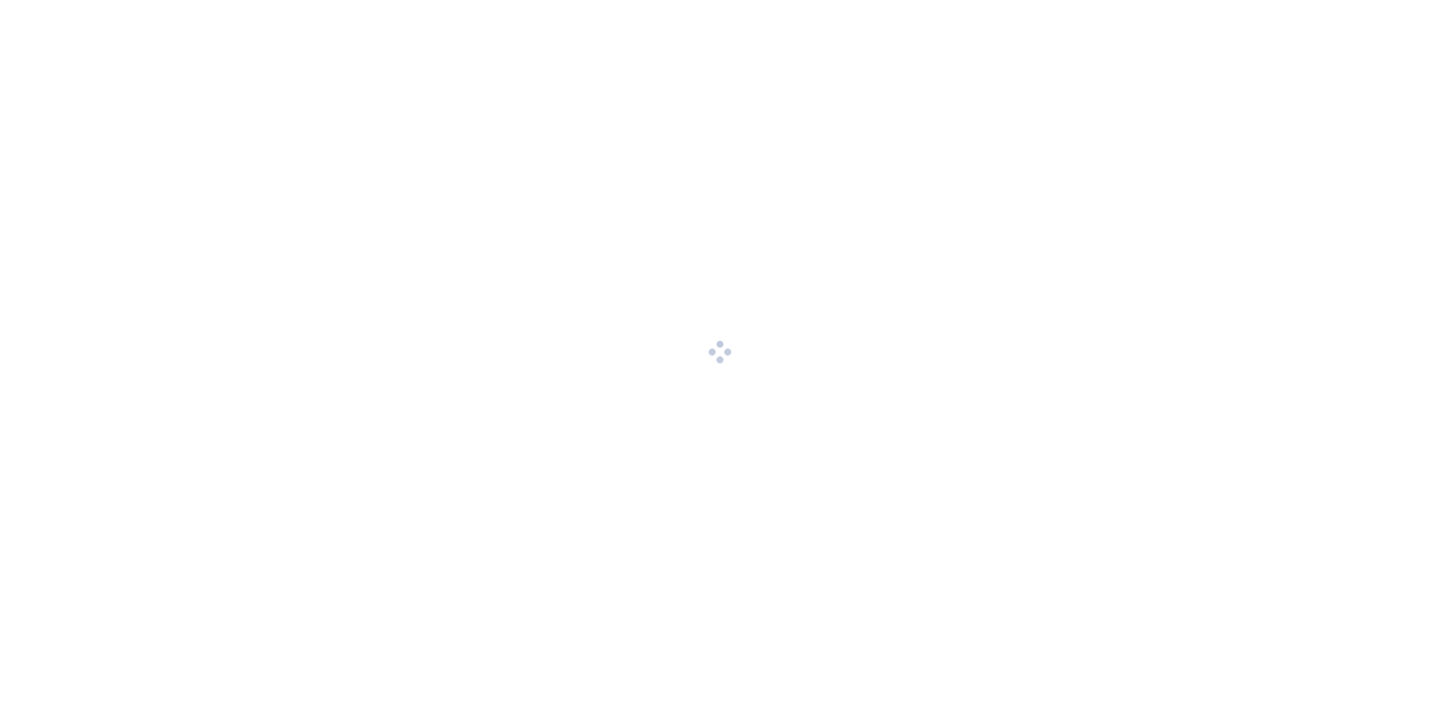 scroll, scrollTop: 0, scrollLeft: 0, axis: both 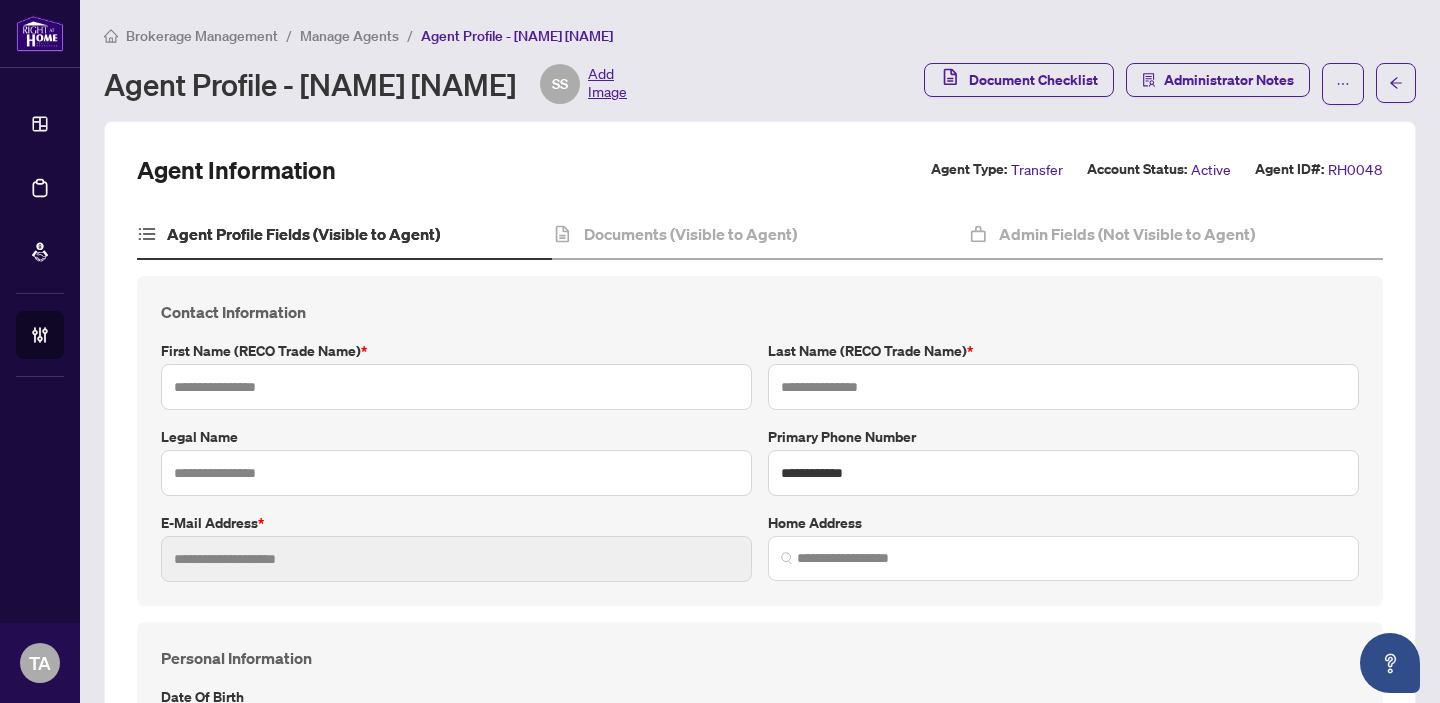 type on "***" 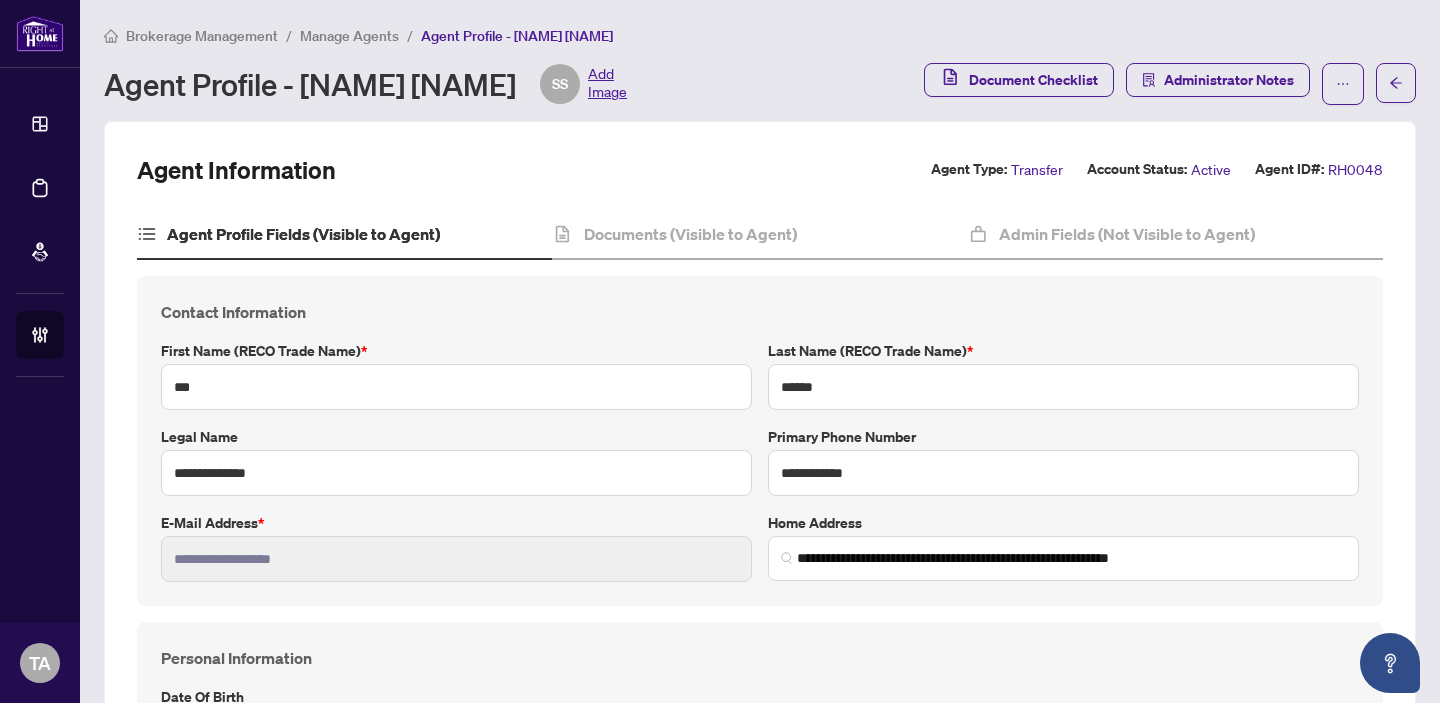 type on "**********" 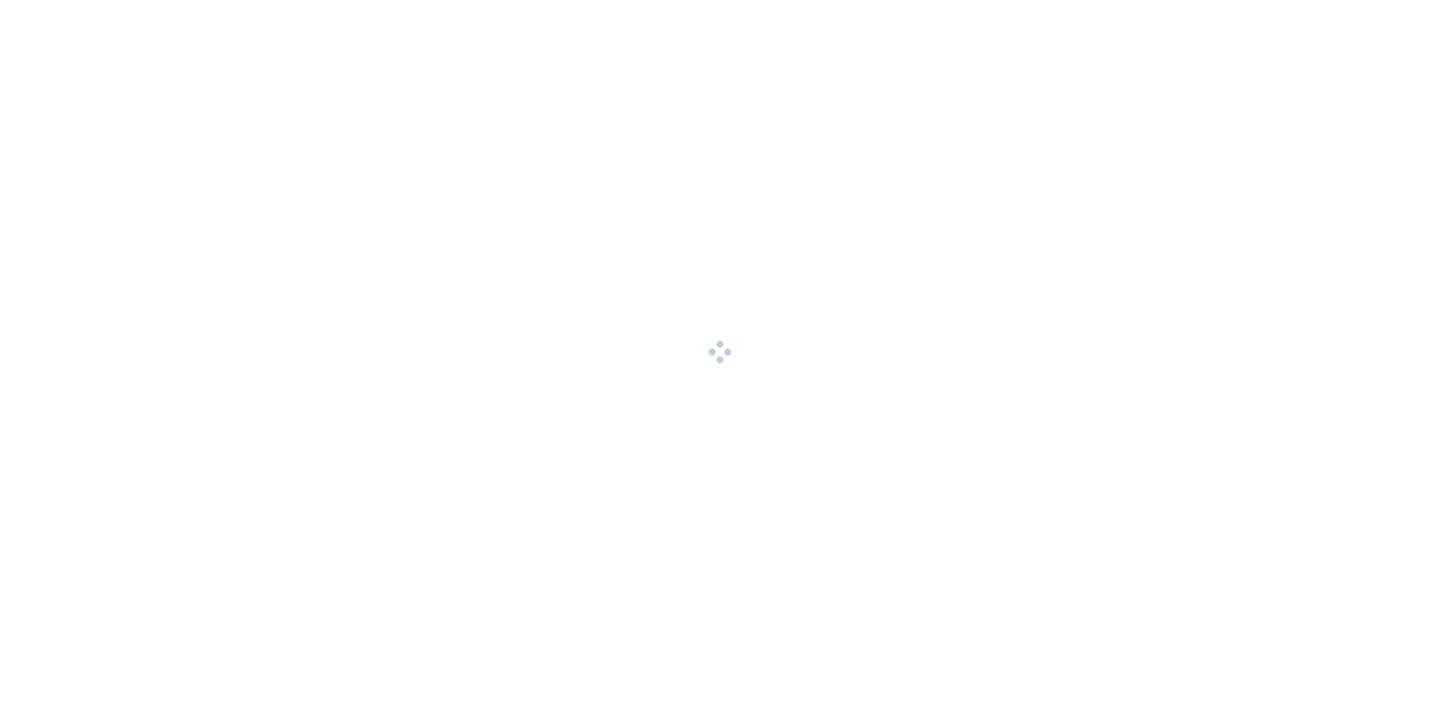 scroll, scrollTop: 0, scrollLeft: 0, axis: both 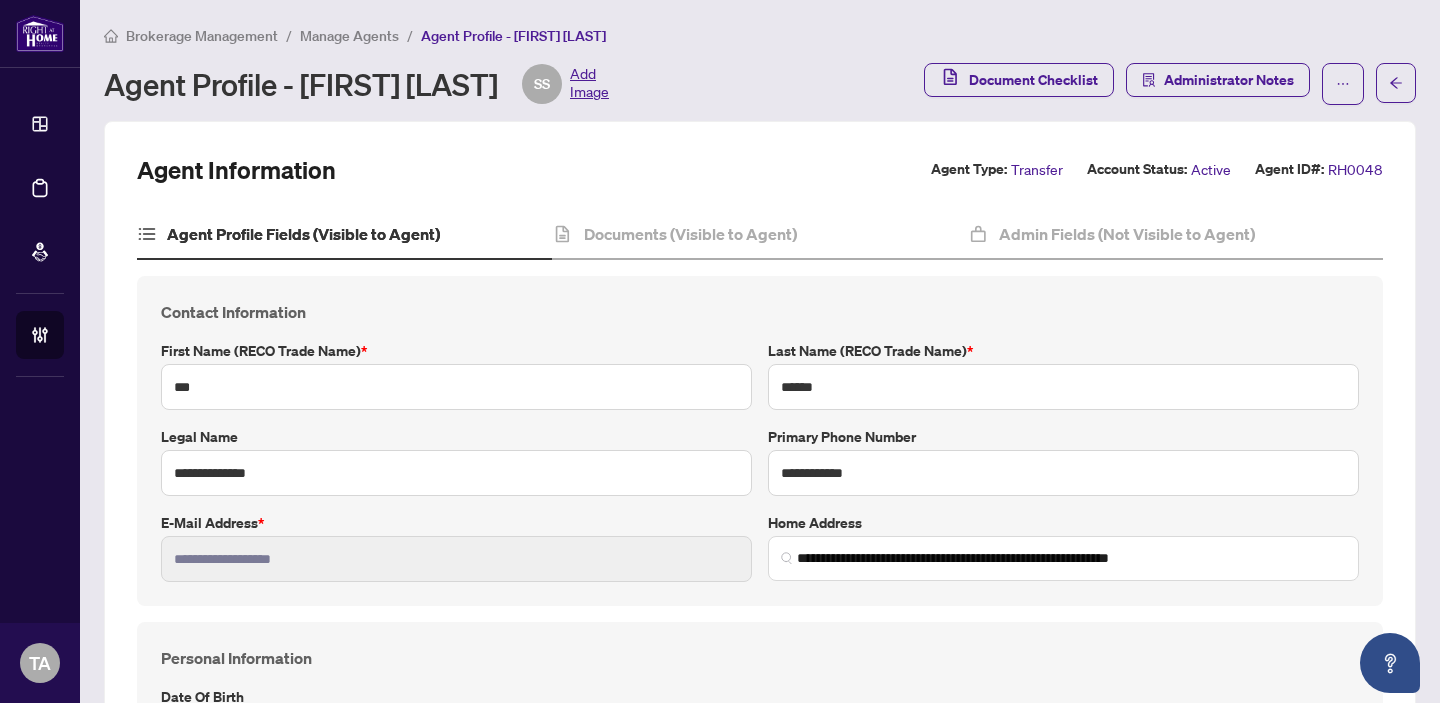 type on "**********" 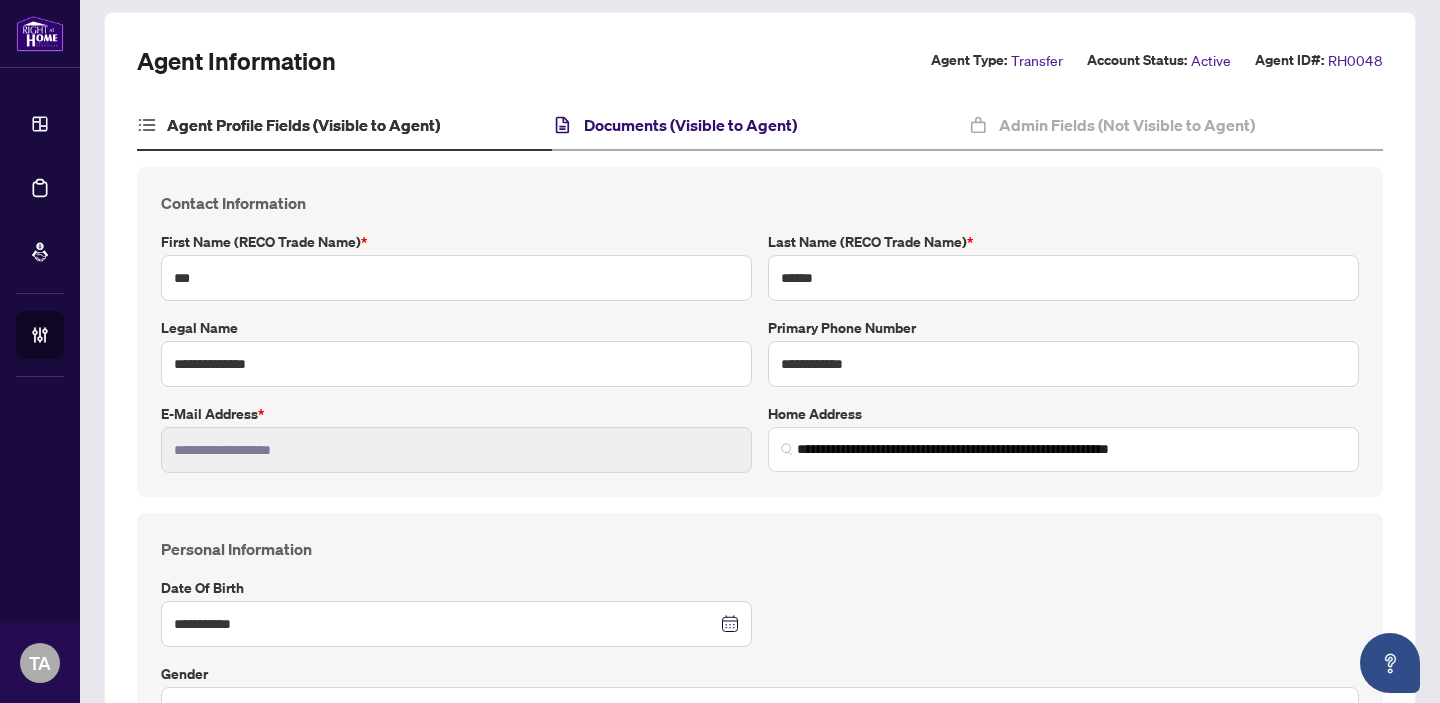 click on "Documents (Visible to Agent)" at bounding box center [690, 125] 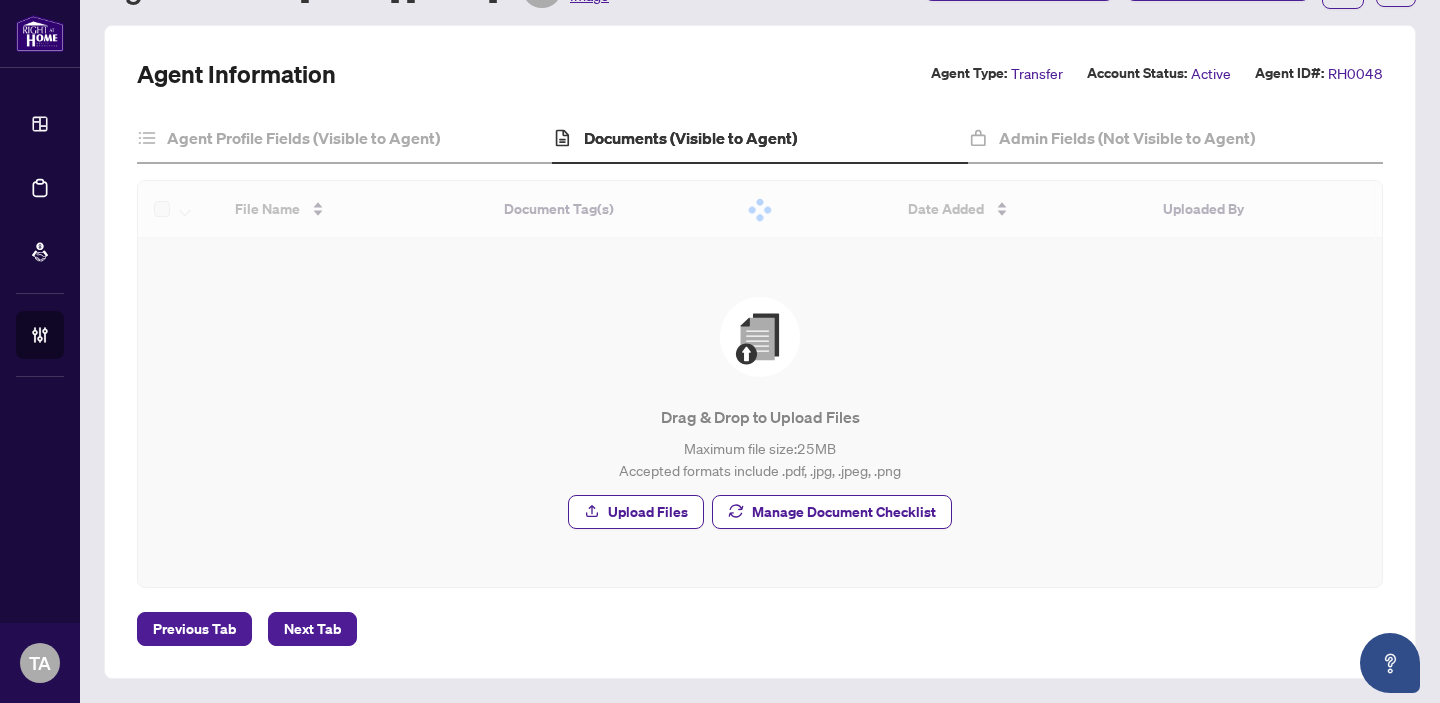 scroll, scrollTop: 95, scrollLeft: 0, axis: vertical 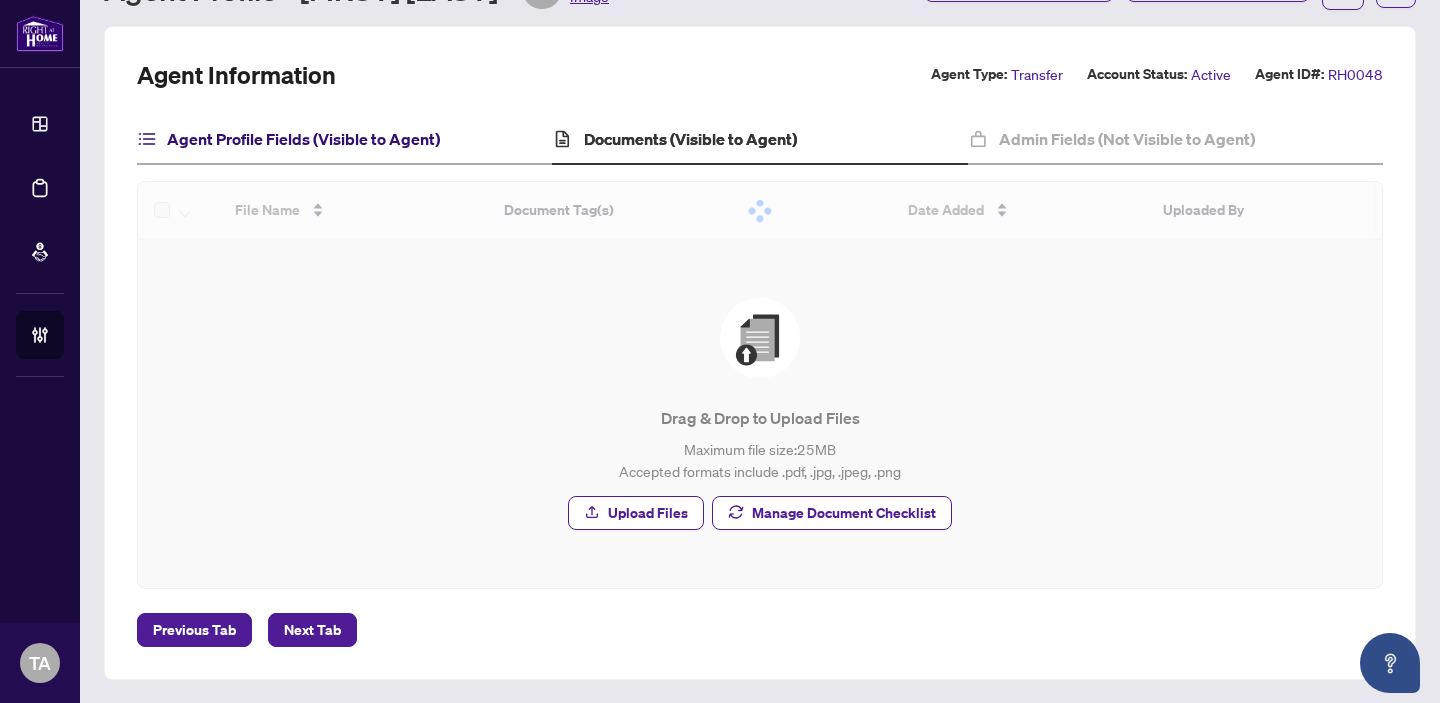click on "Agent Profile Fields (Visible to Agent)" at bounding box center [303, 139] 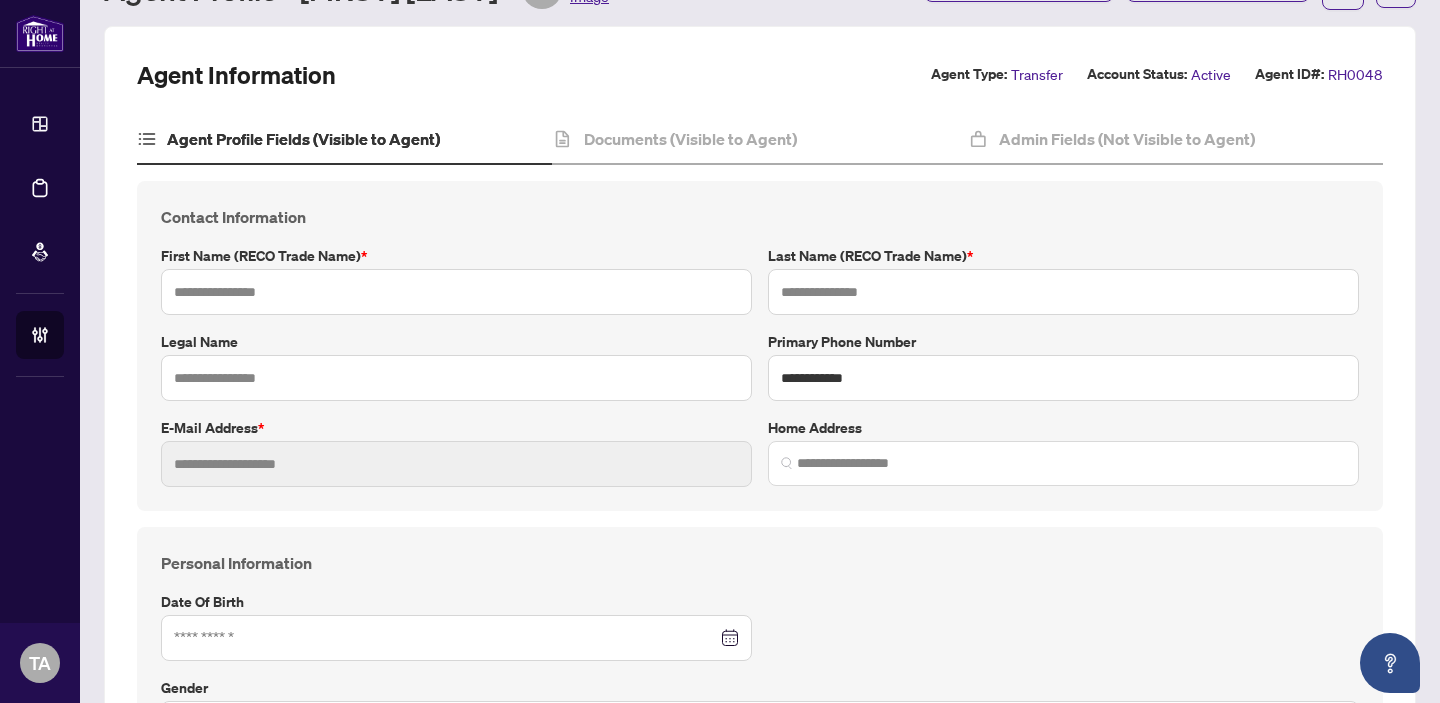 type on "***" 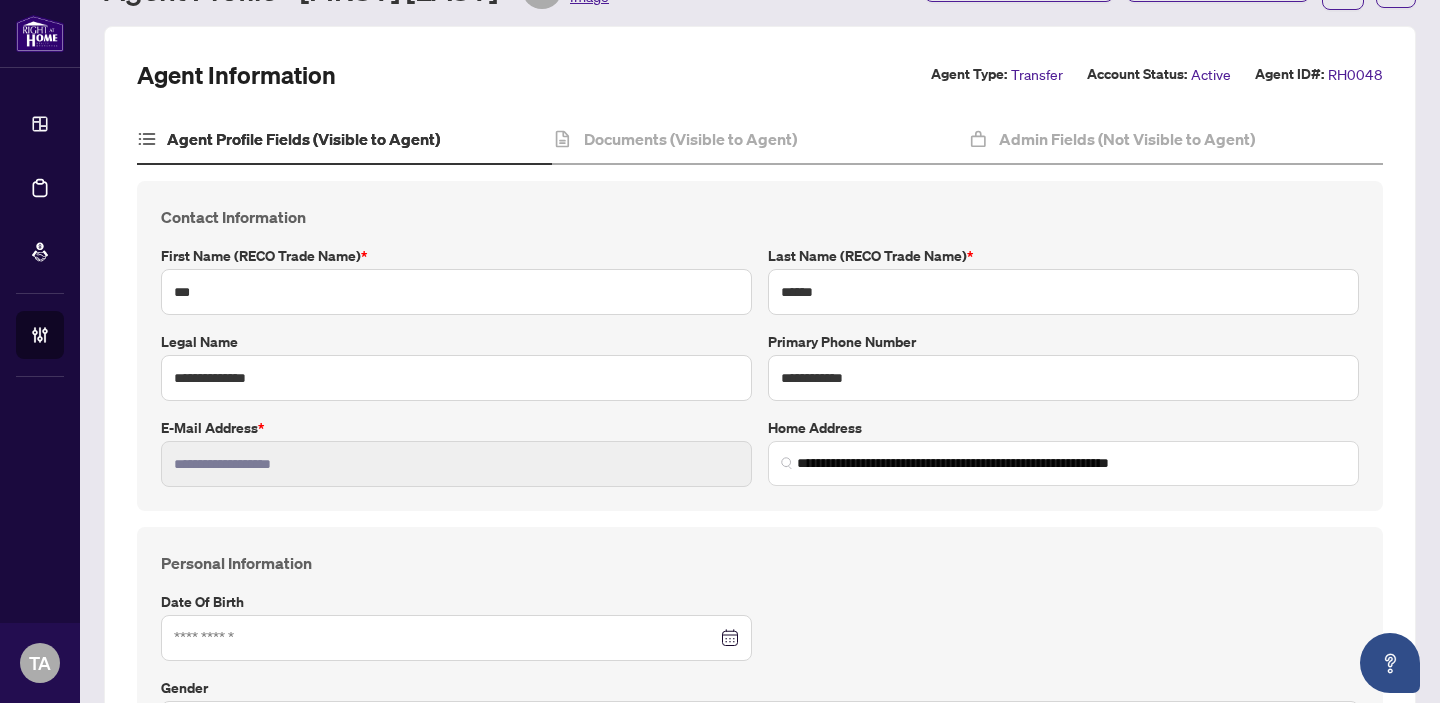 type on "**********" 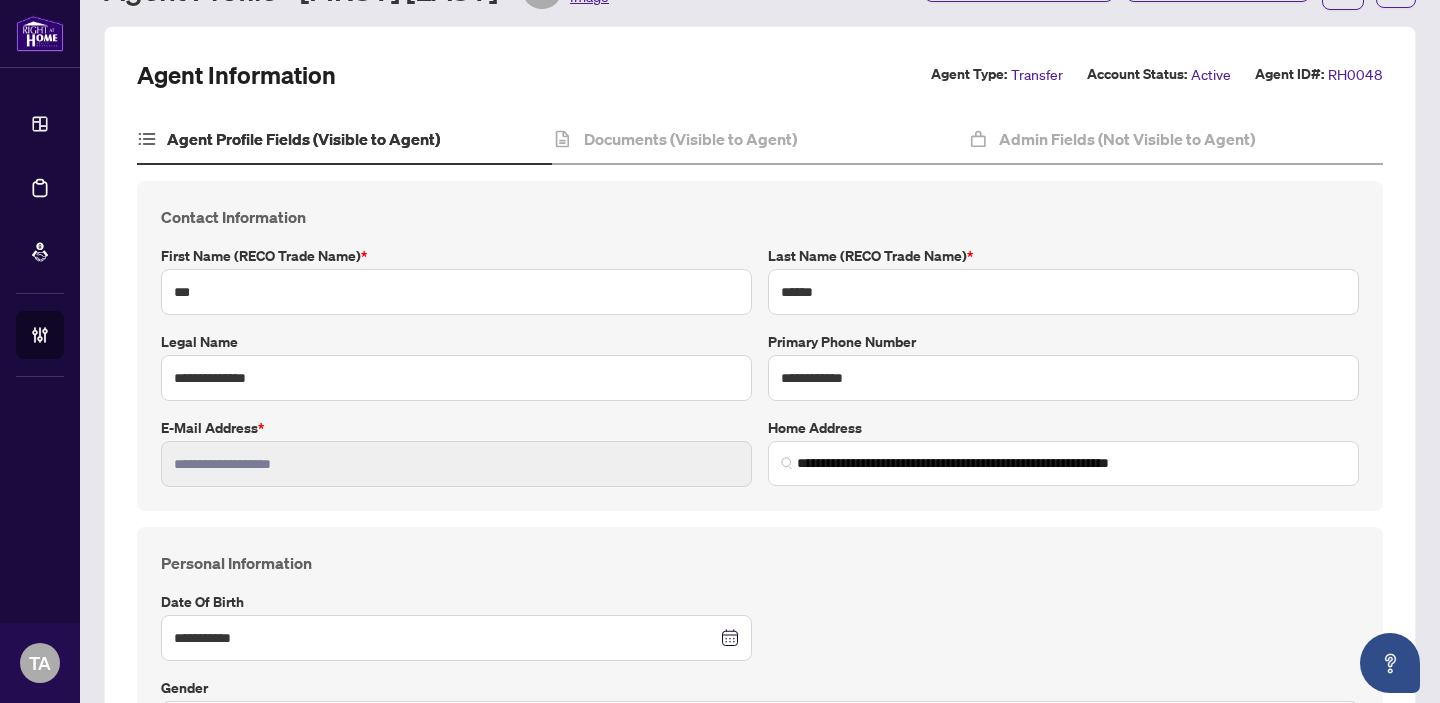 click on "**********" at bounding box center [760, 735] 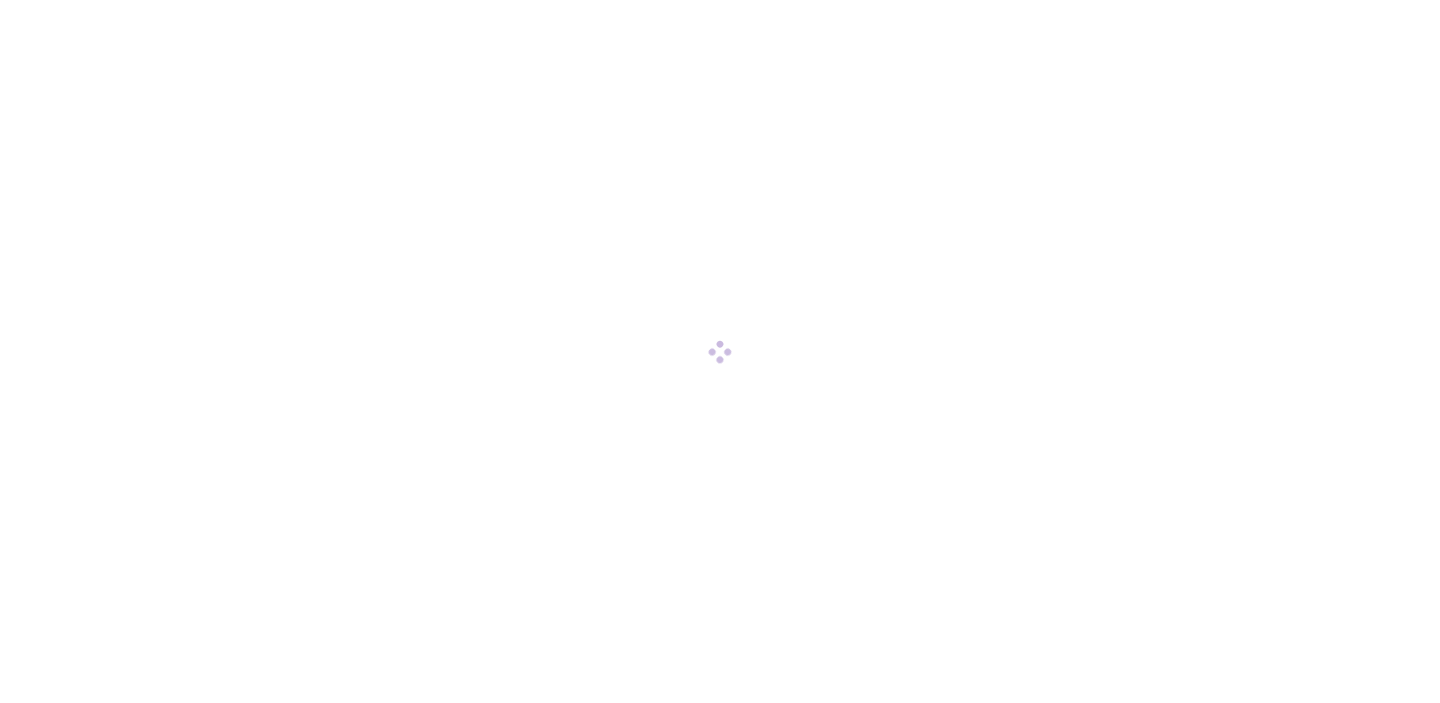 scroll, scrollTop: 0, scrollLeft: 0, axis: both 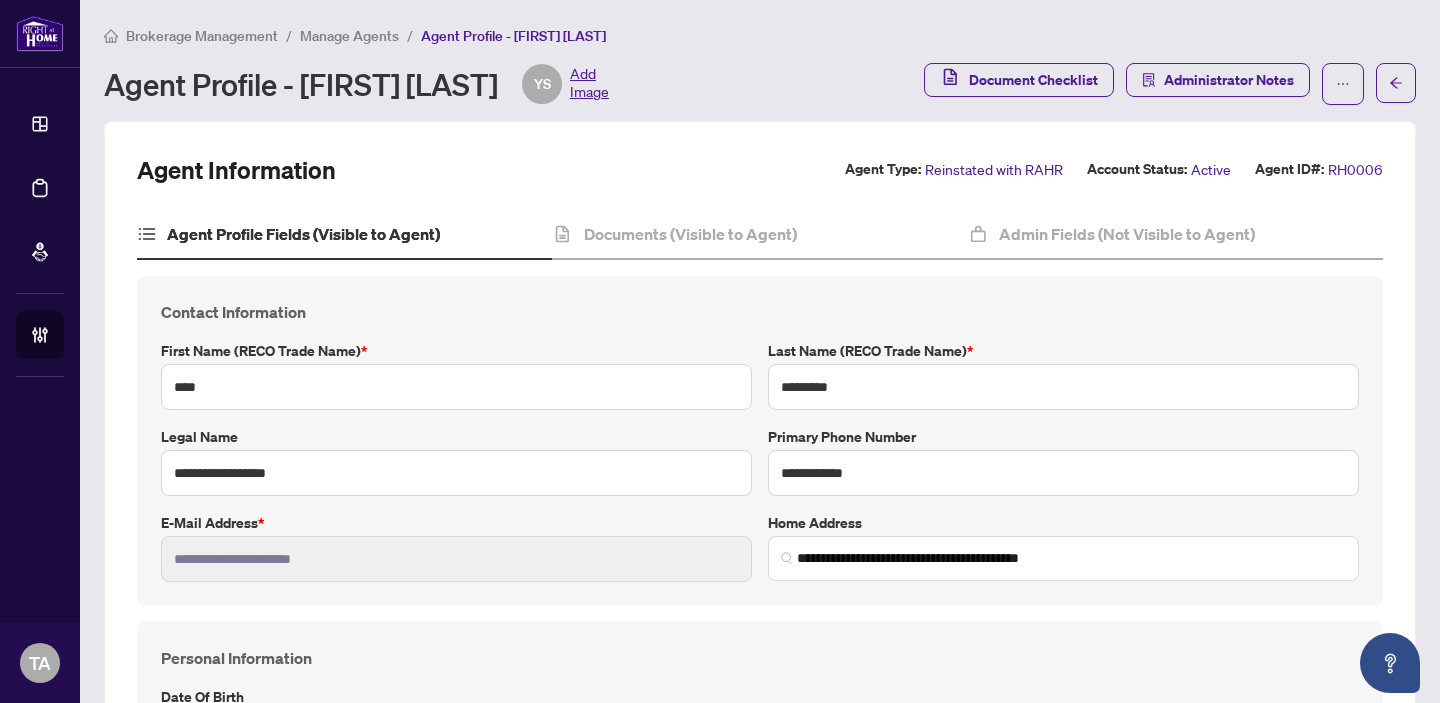type on "**********" 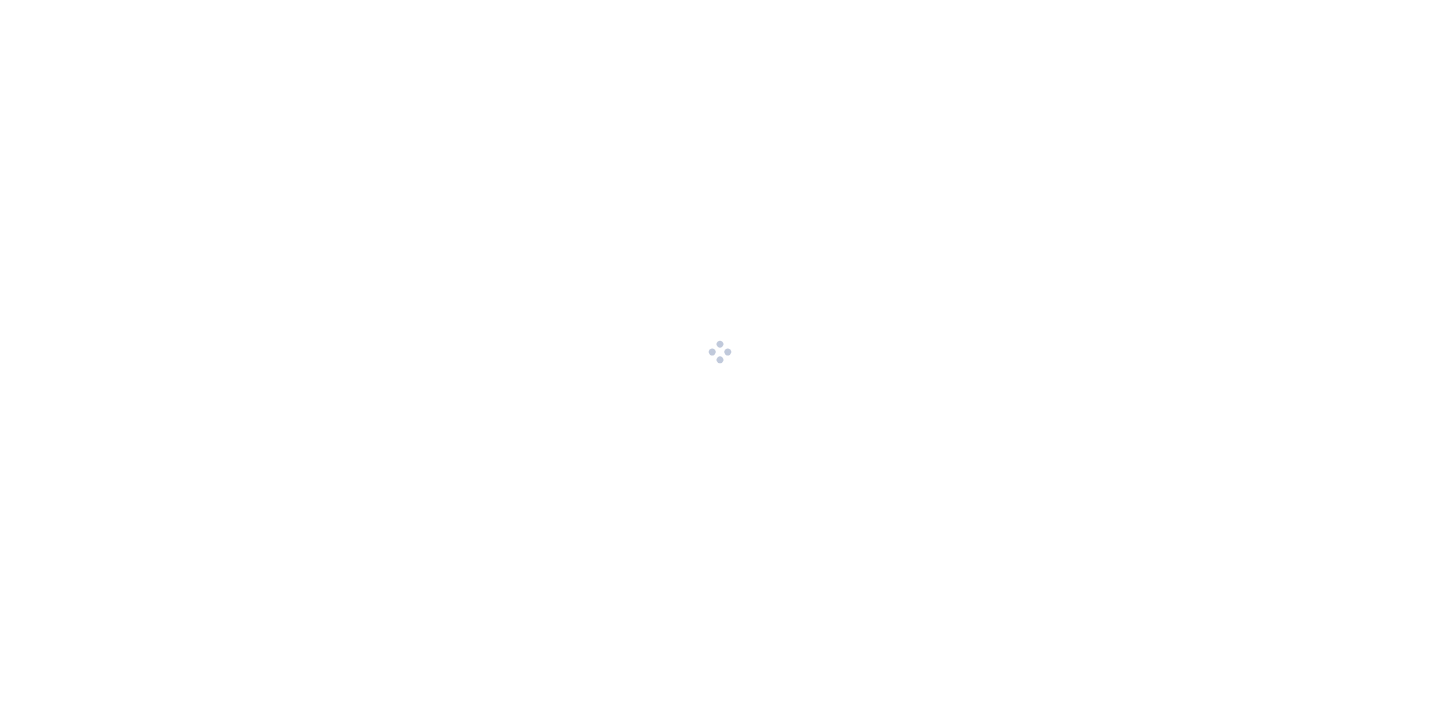 scroll, scrollTop: 0, scrollLeft: 0, axis: both 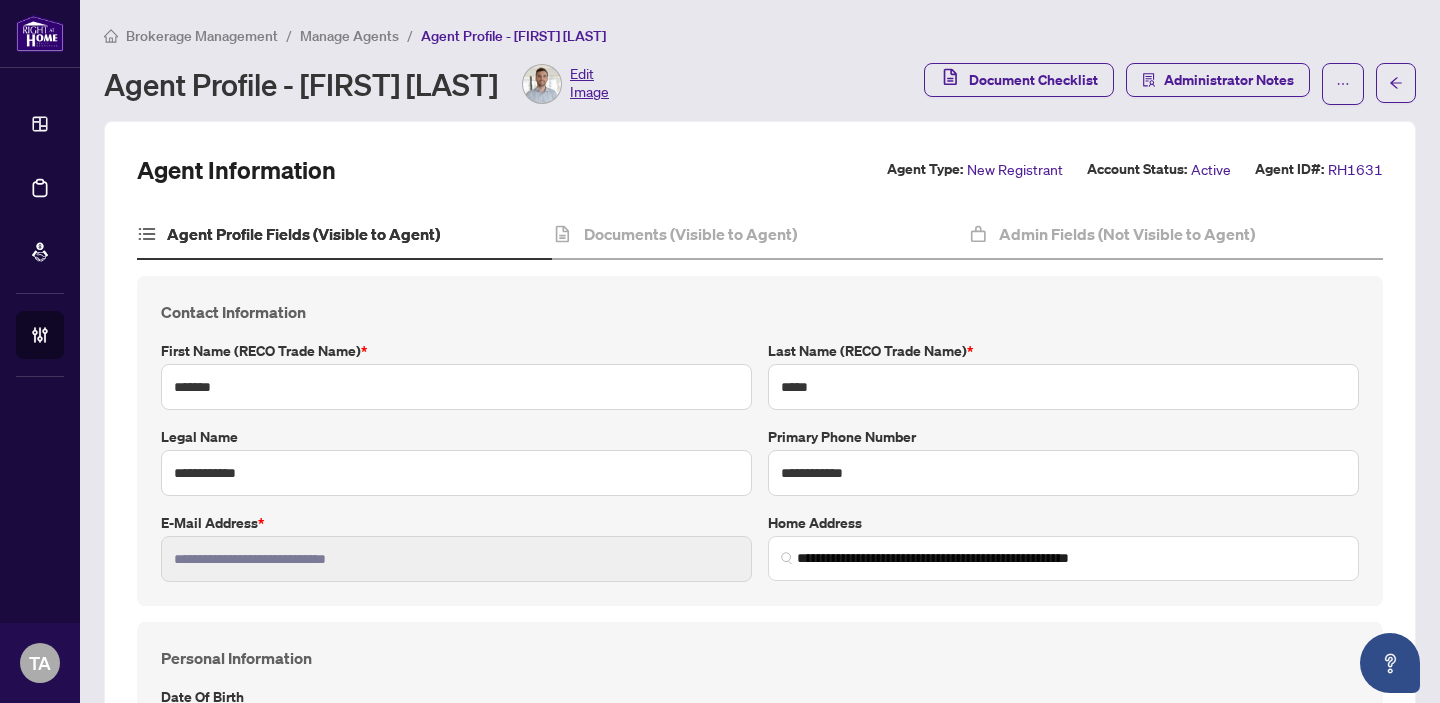 type on "**********" 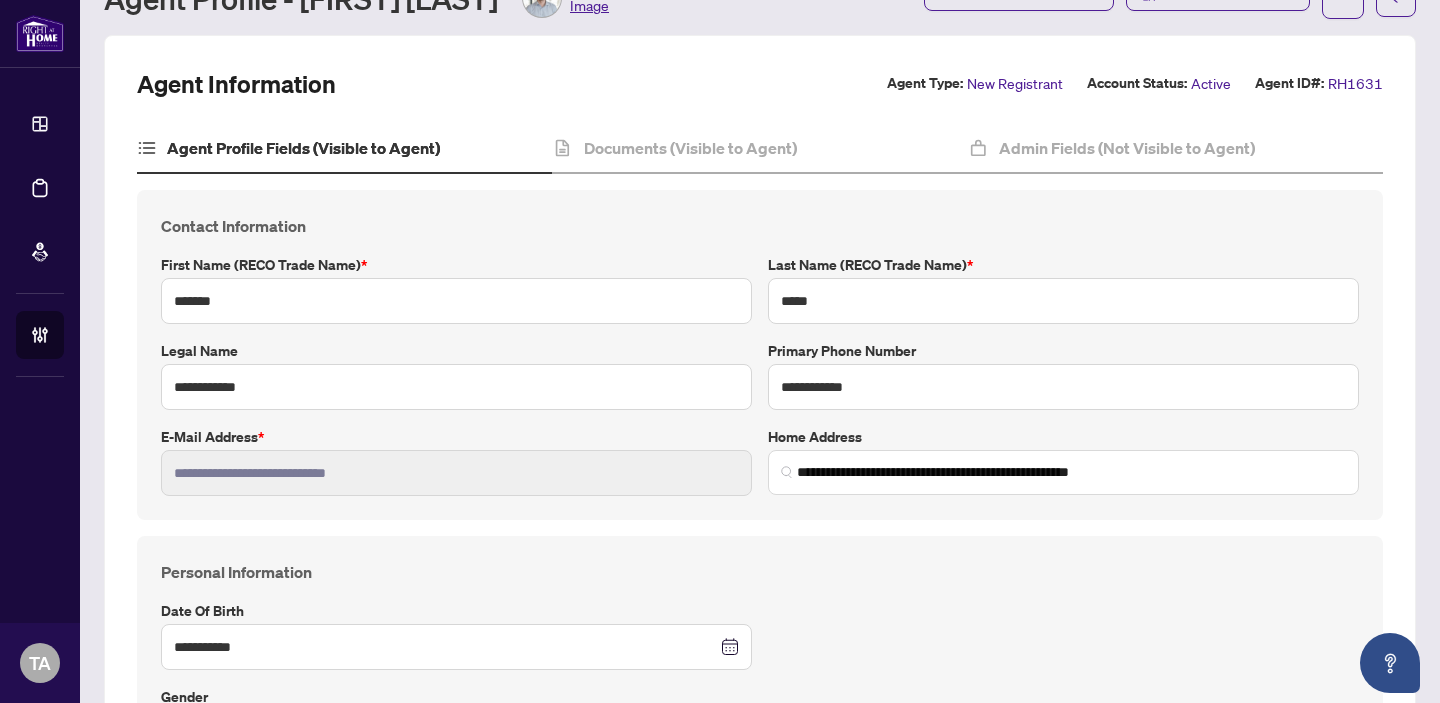 scroll, scrollTop: 172, scrollLeft: 0, axis: vertical 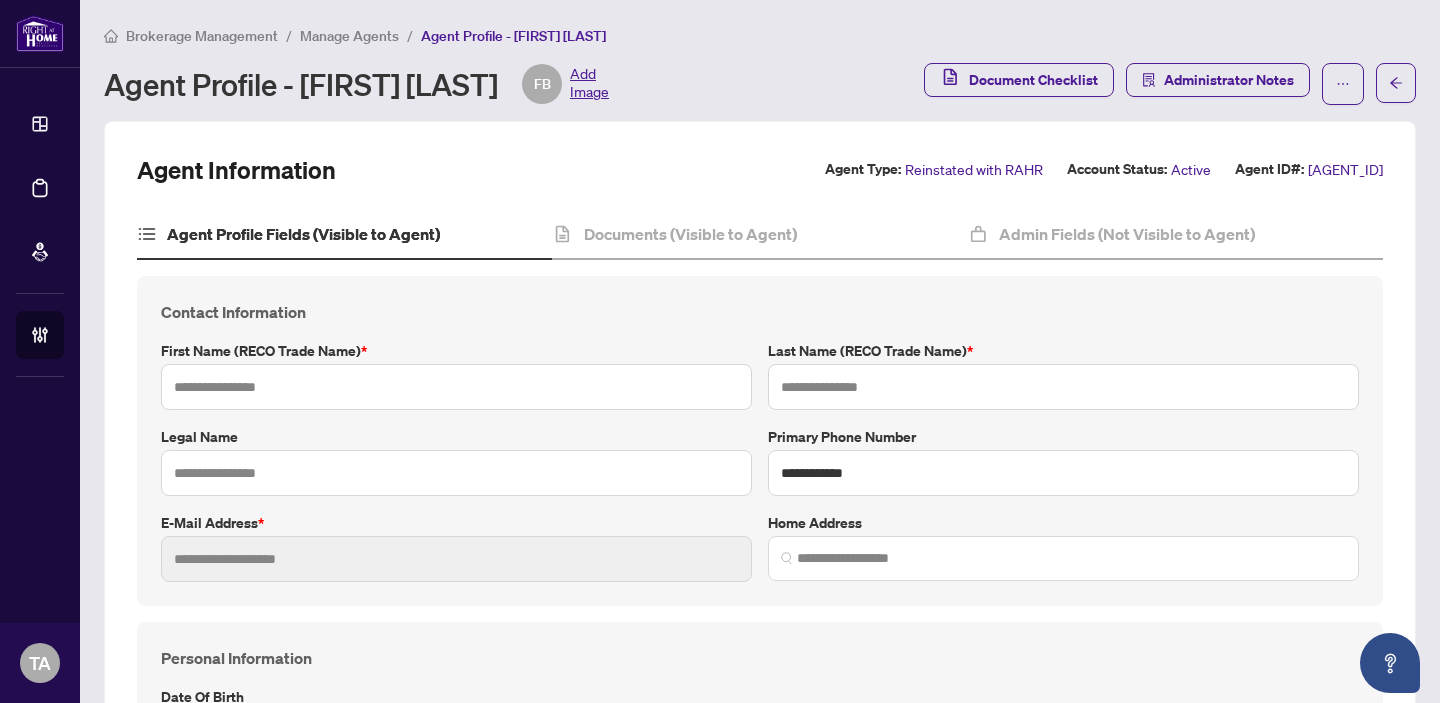 type on "******" 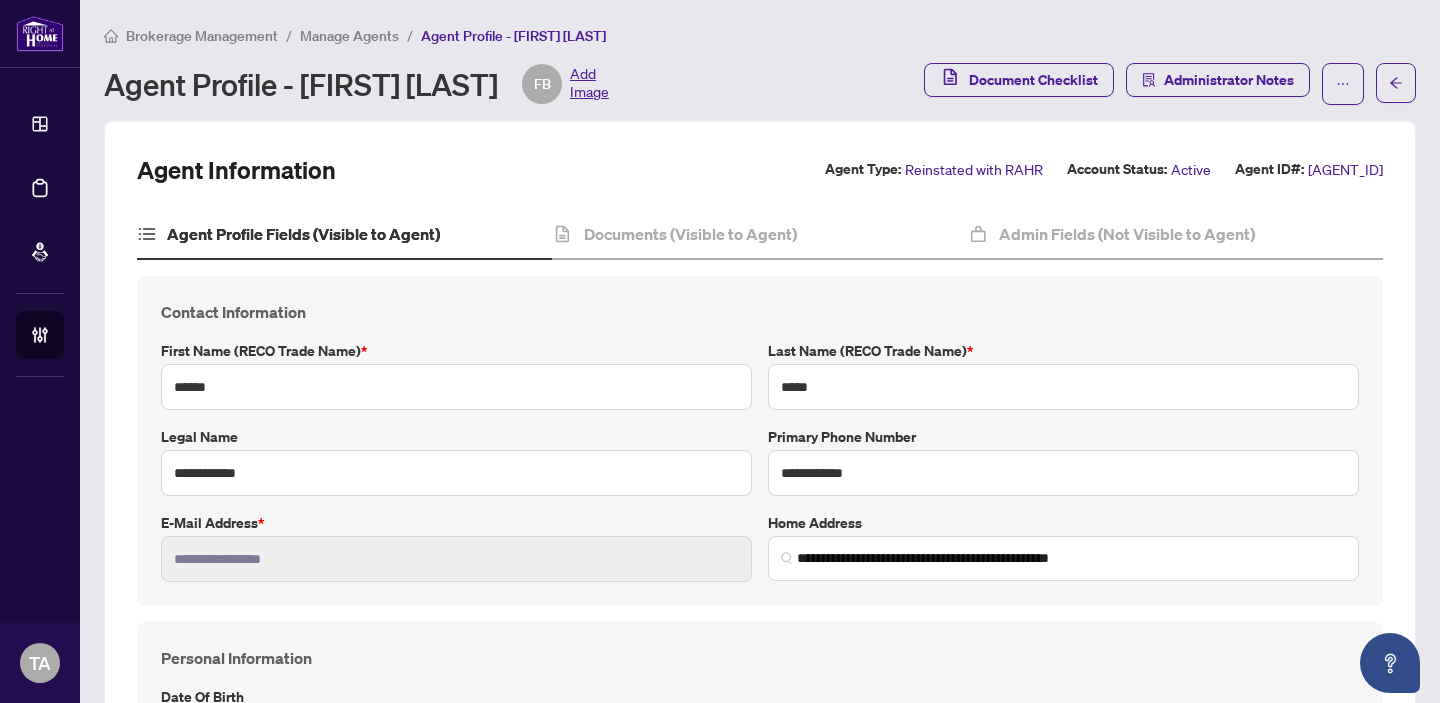 type on "**********" 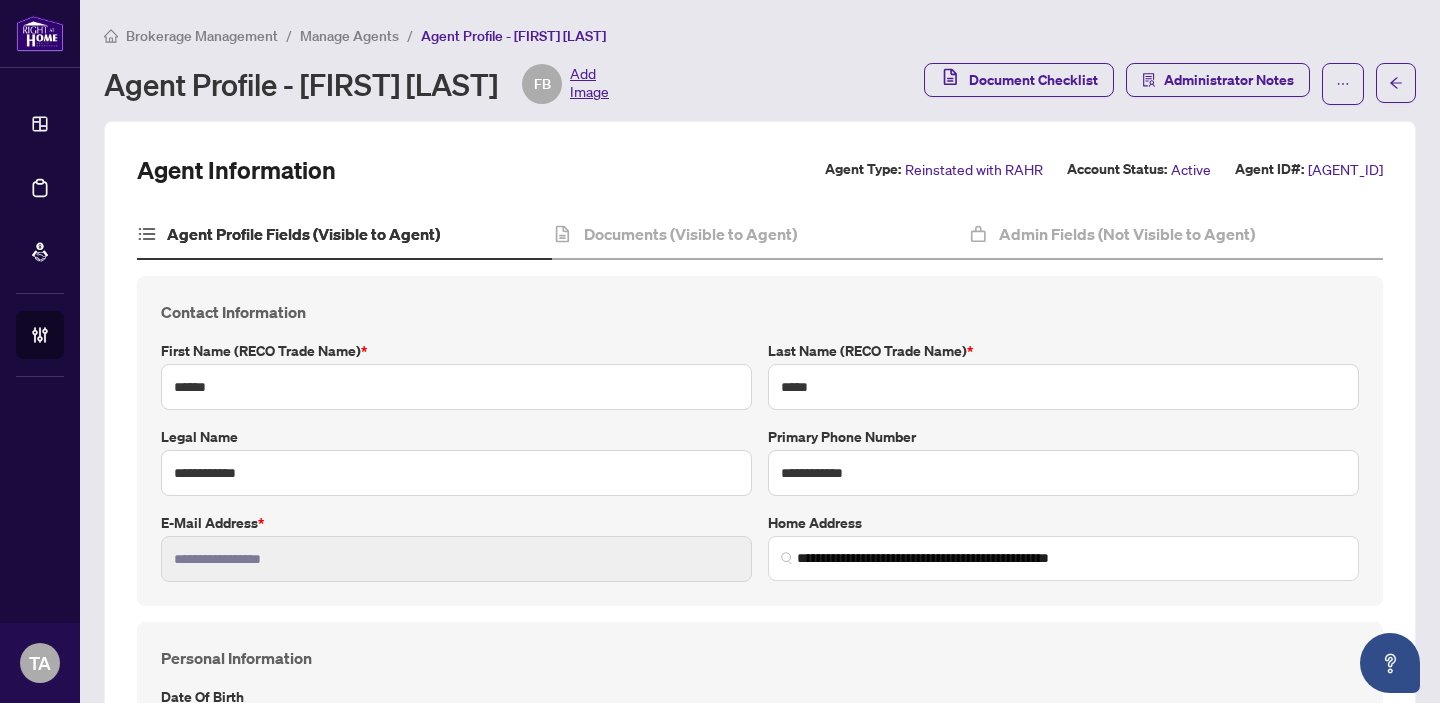 type on "****" 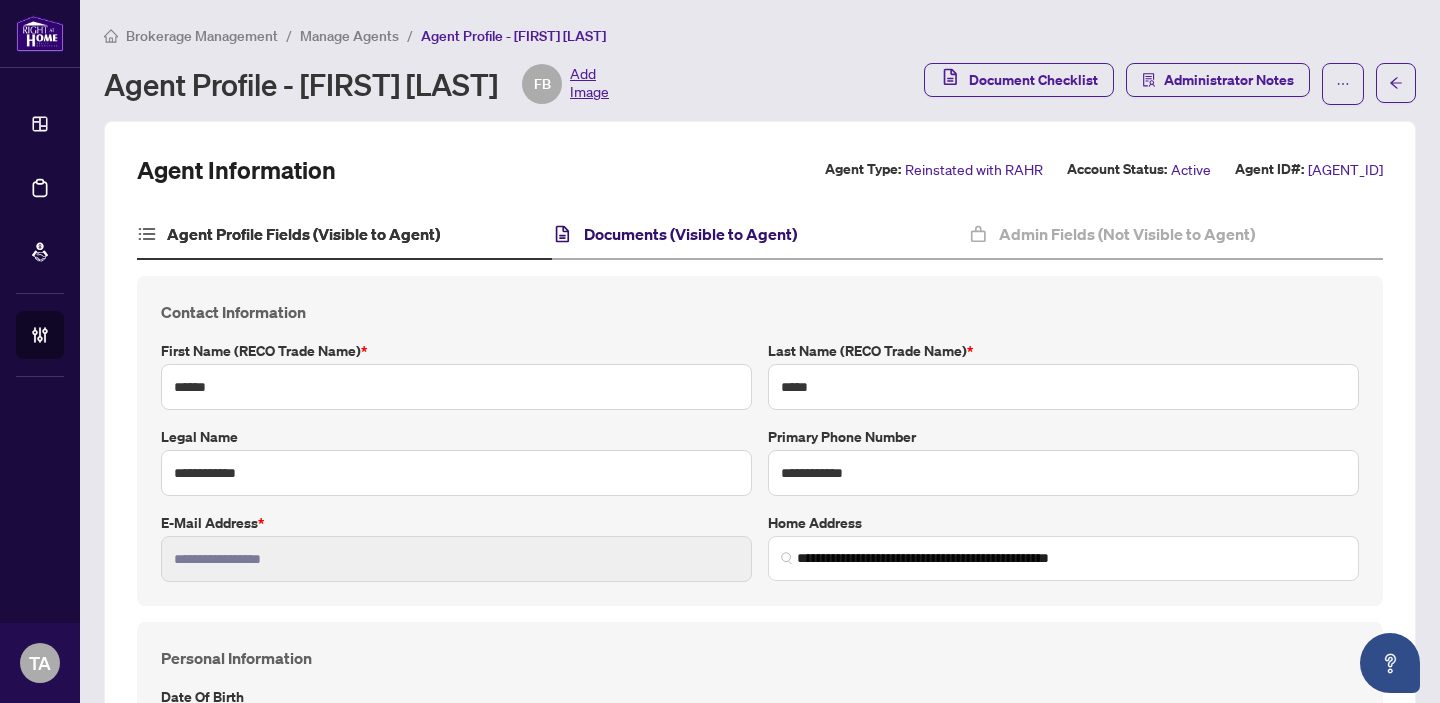 drag, startPoint x: 727, startPoint y: 239, endPoint x: 718, endPoint y: 244, distance: 10.29563 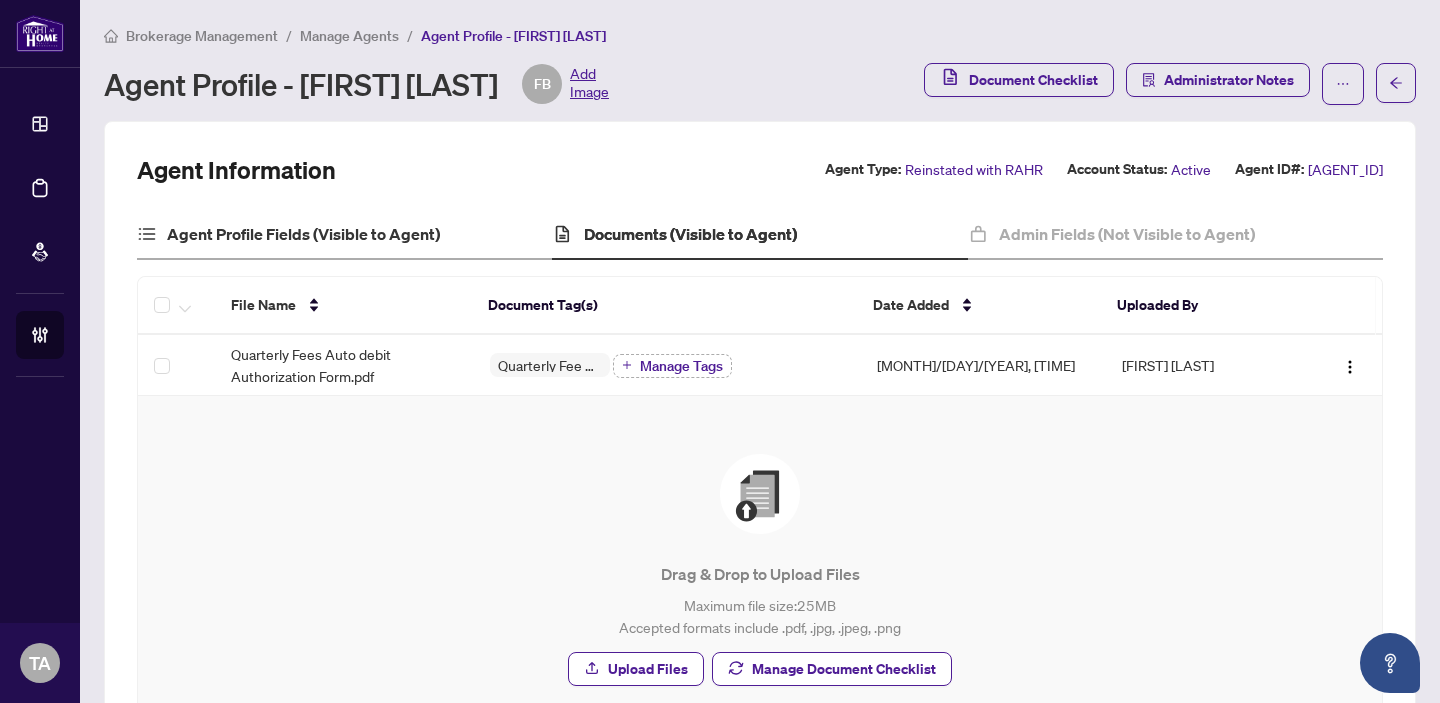 click on "Agent Profile Fields (Visible to Agent)" at bounding box center [344, 235] 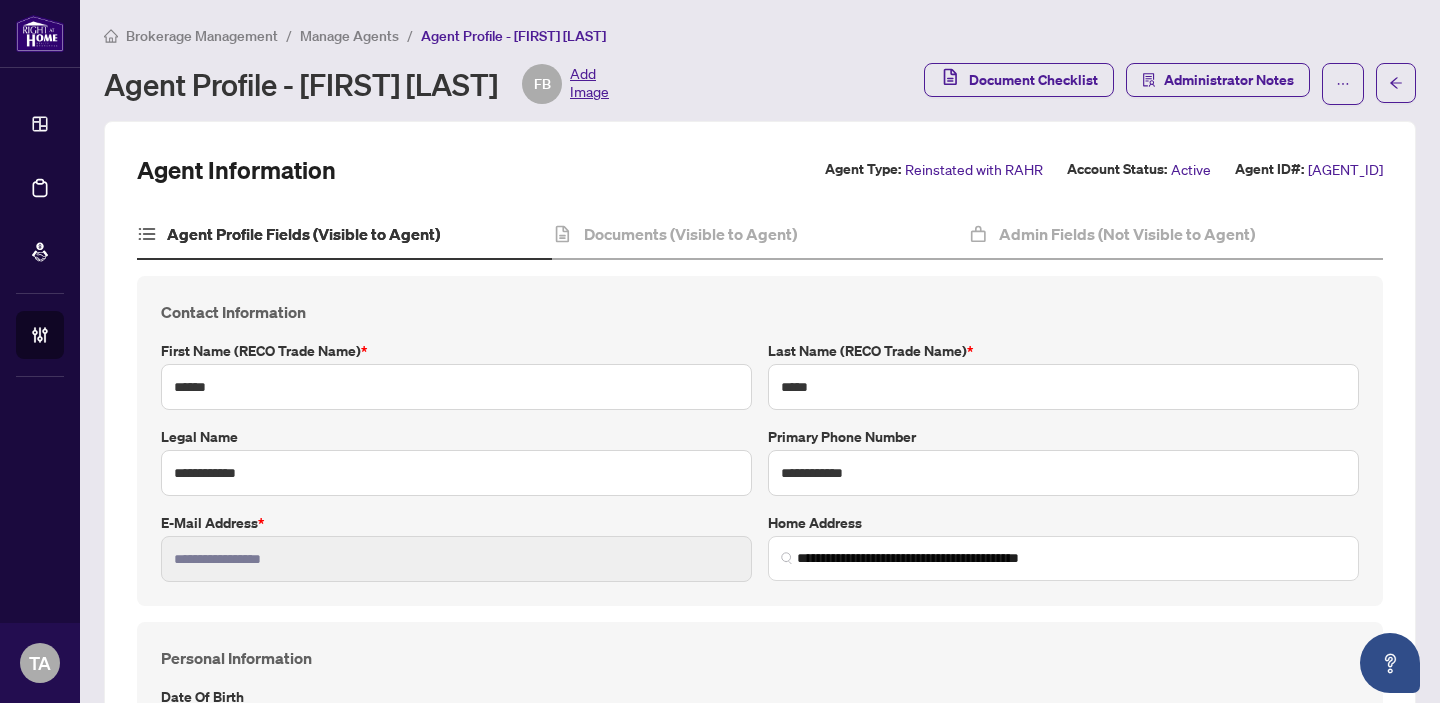 click on "Manage Agents" at bounding box center (349, 36) 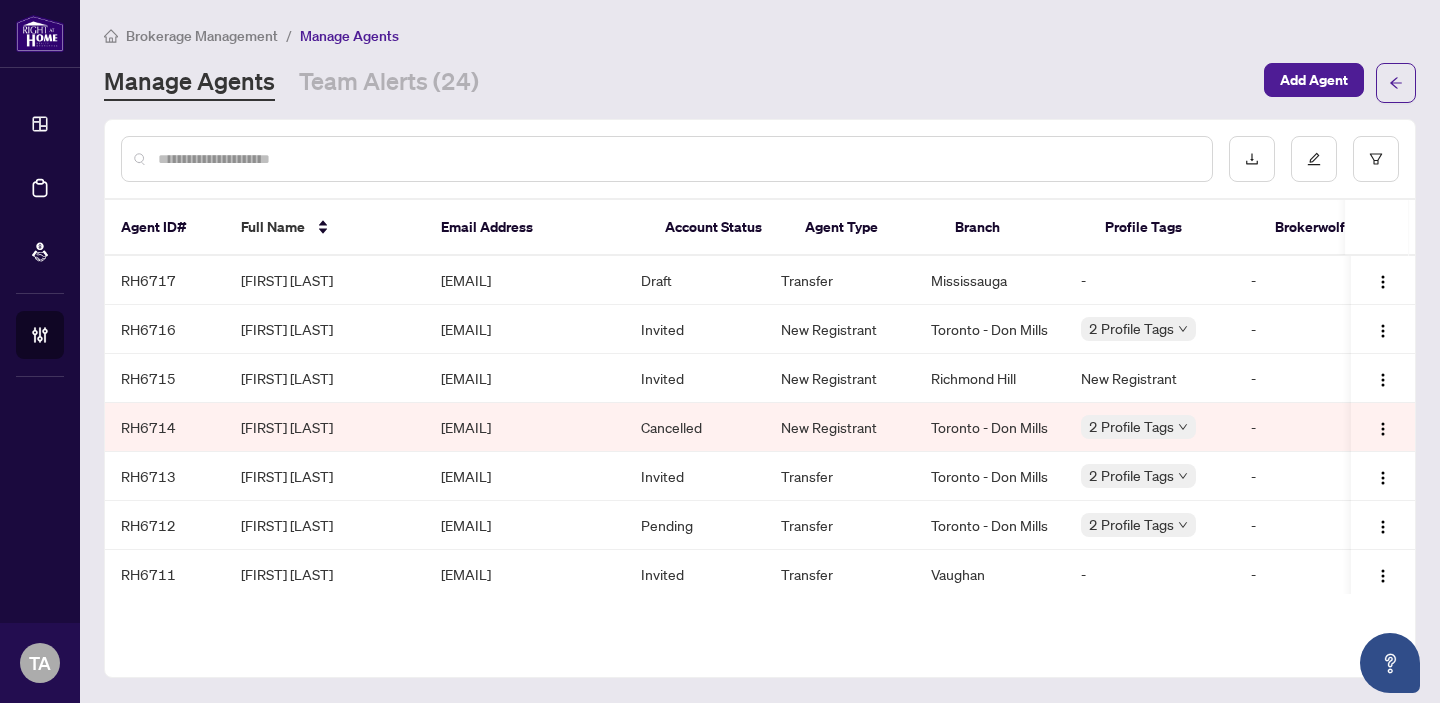 click at bounding box center (677, 159) 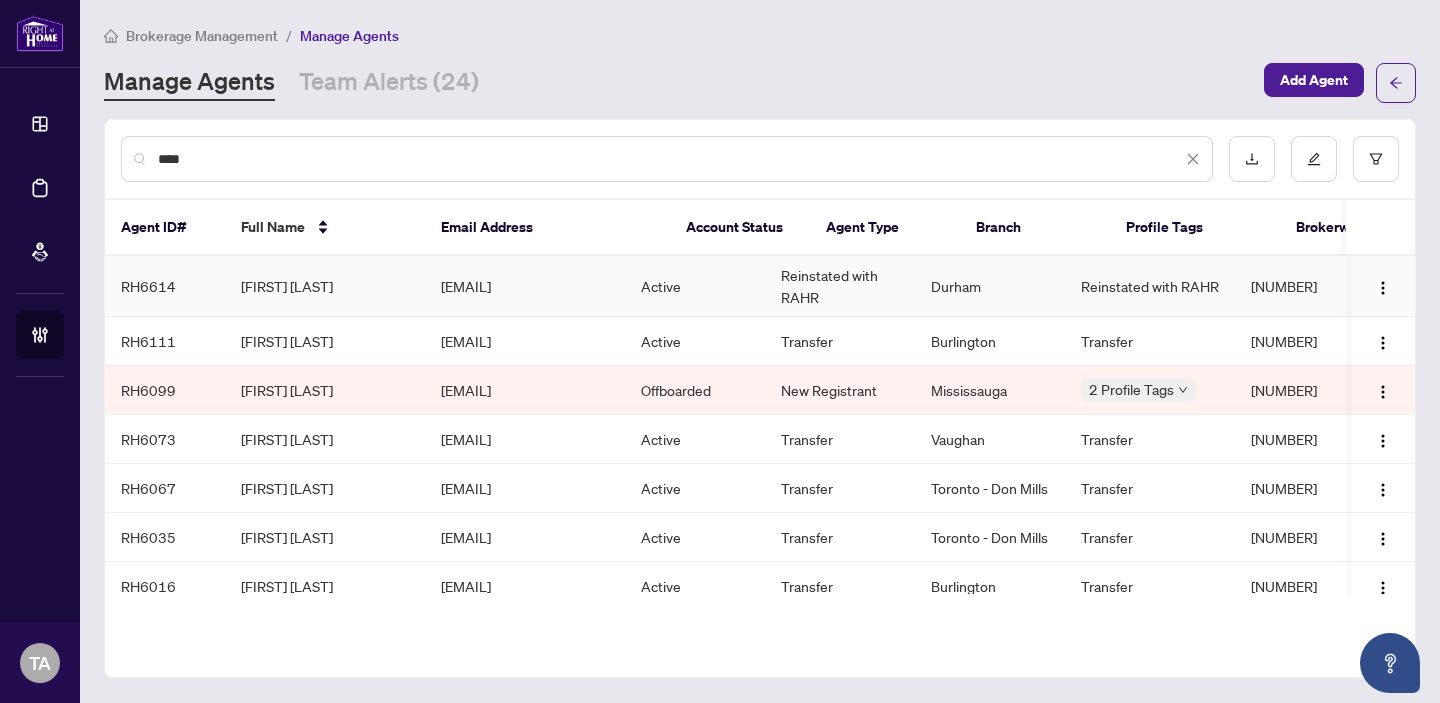 type on "****" 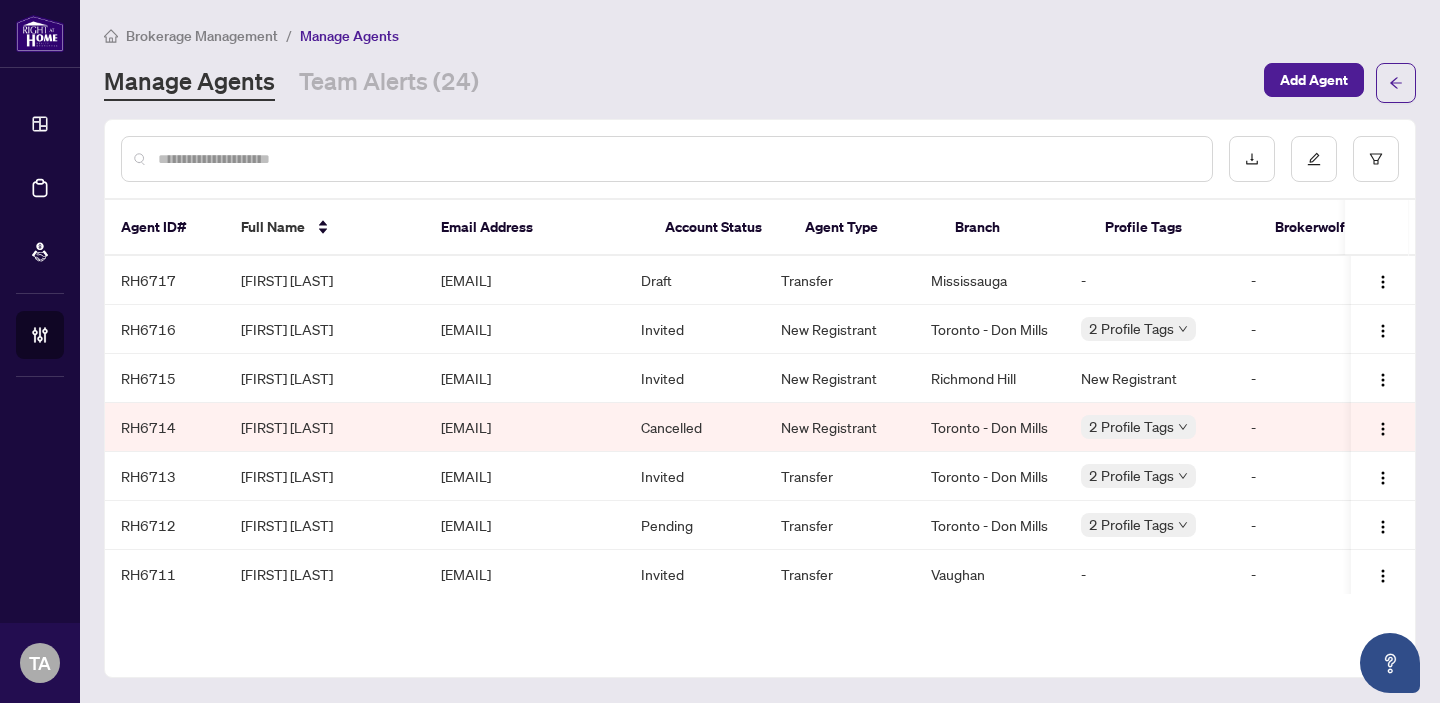 click at bounding box center [677, 159] 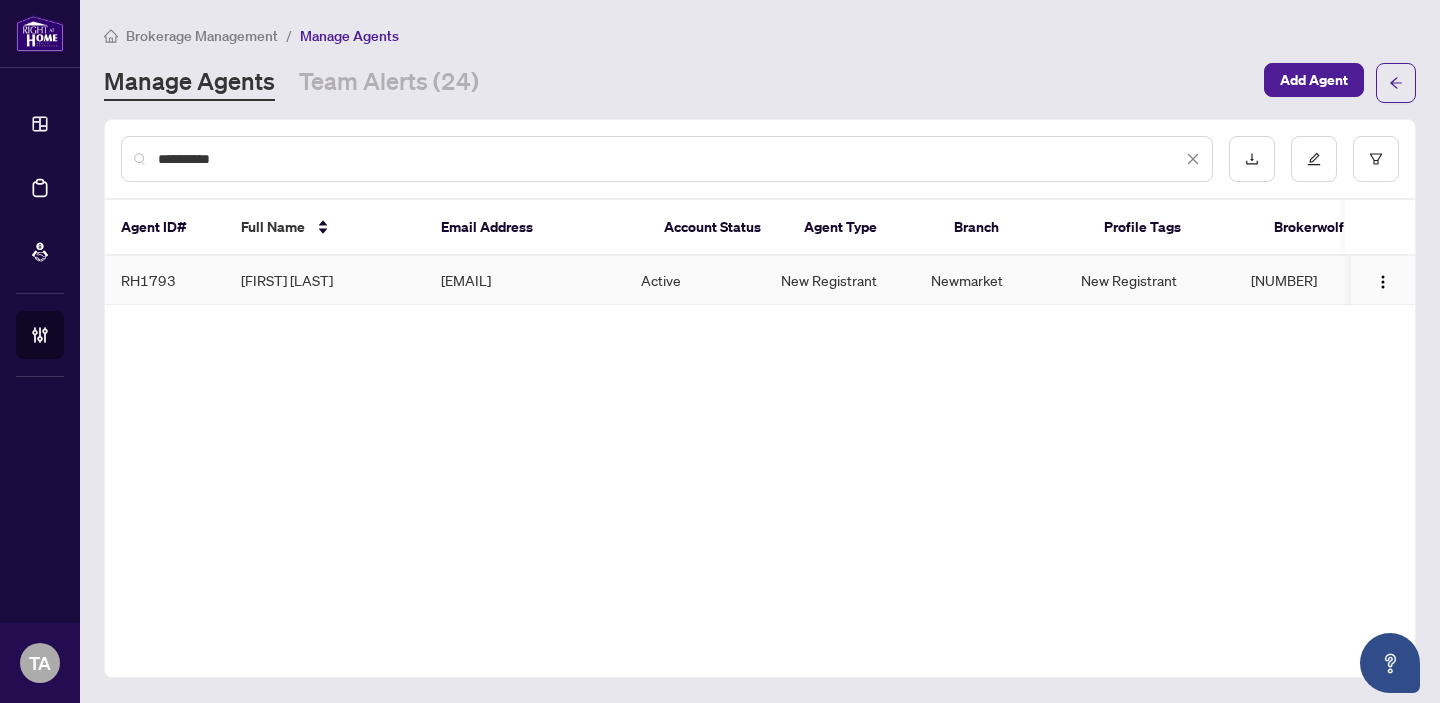 type on "**********" 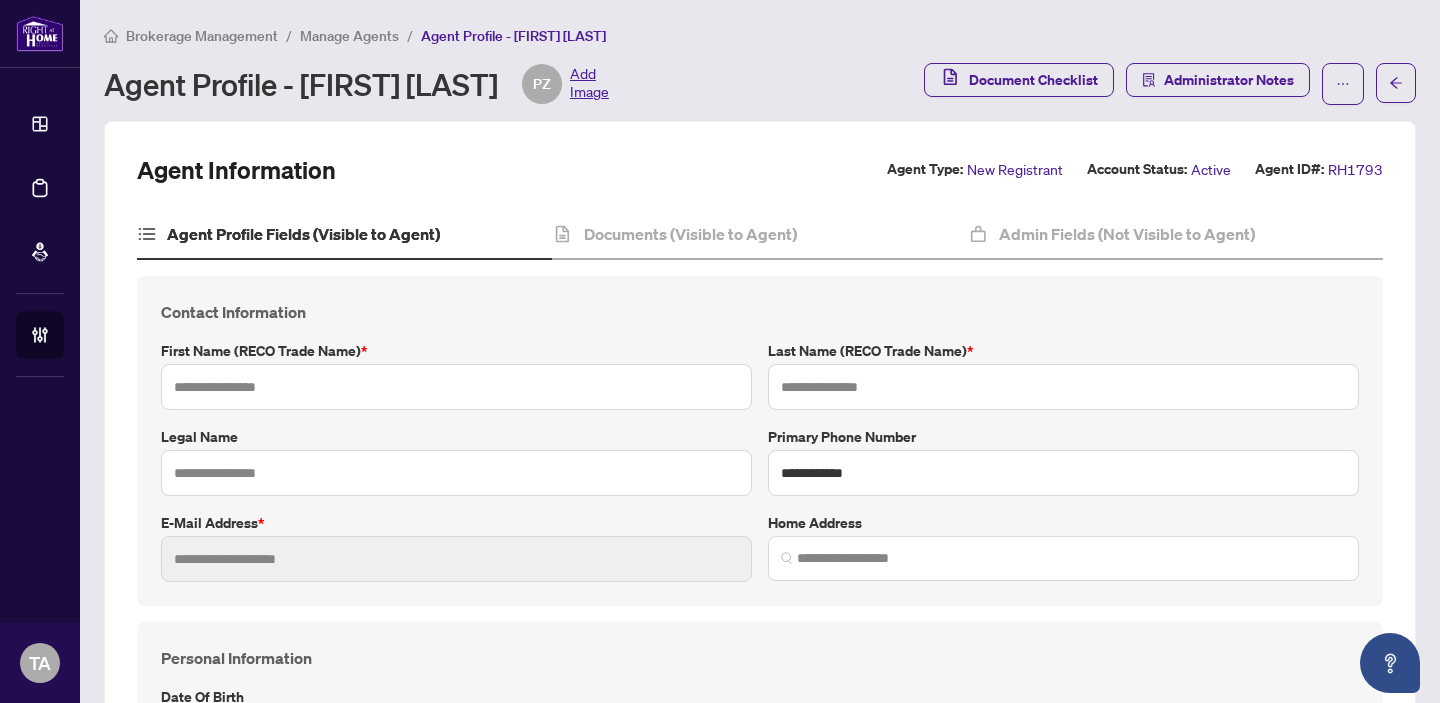 type on "********" 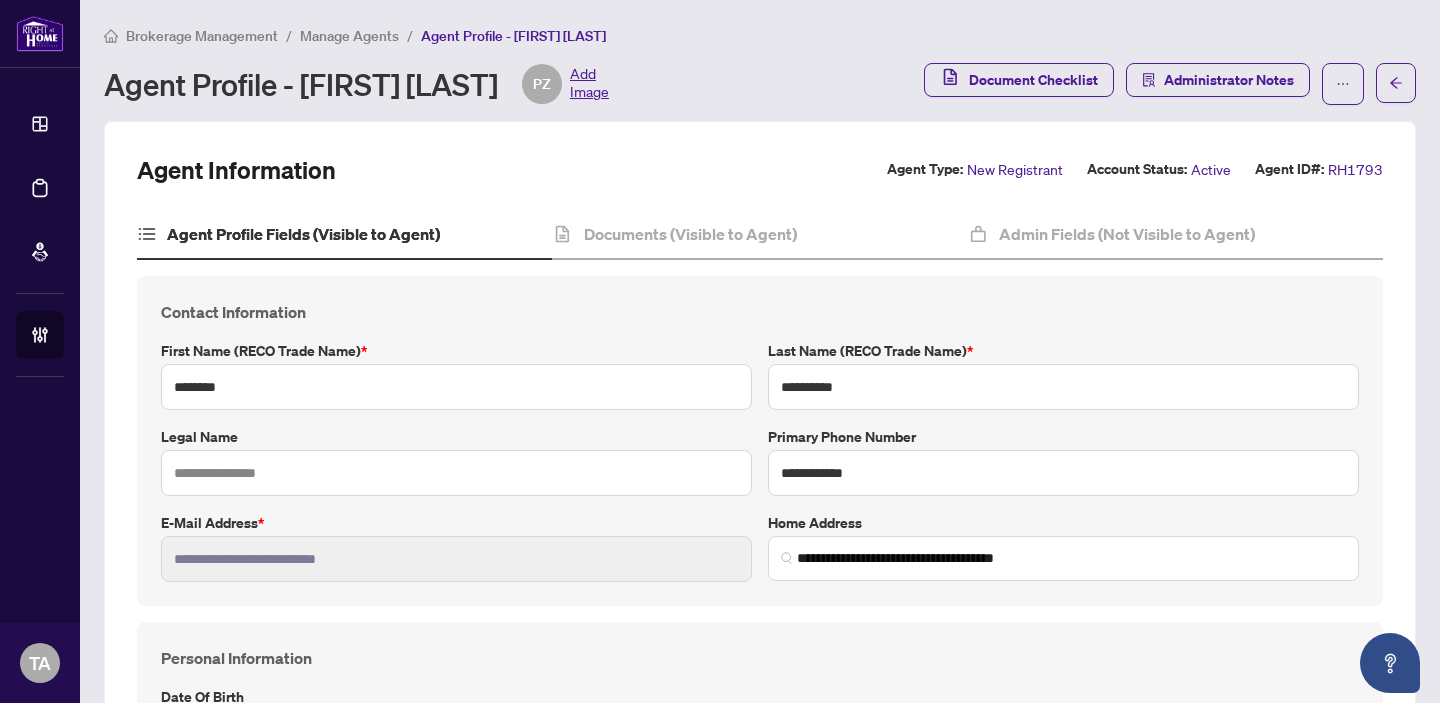 type on "**********" 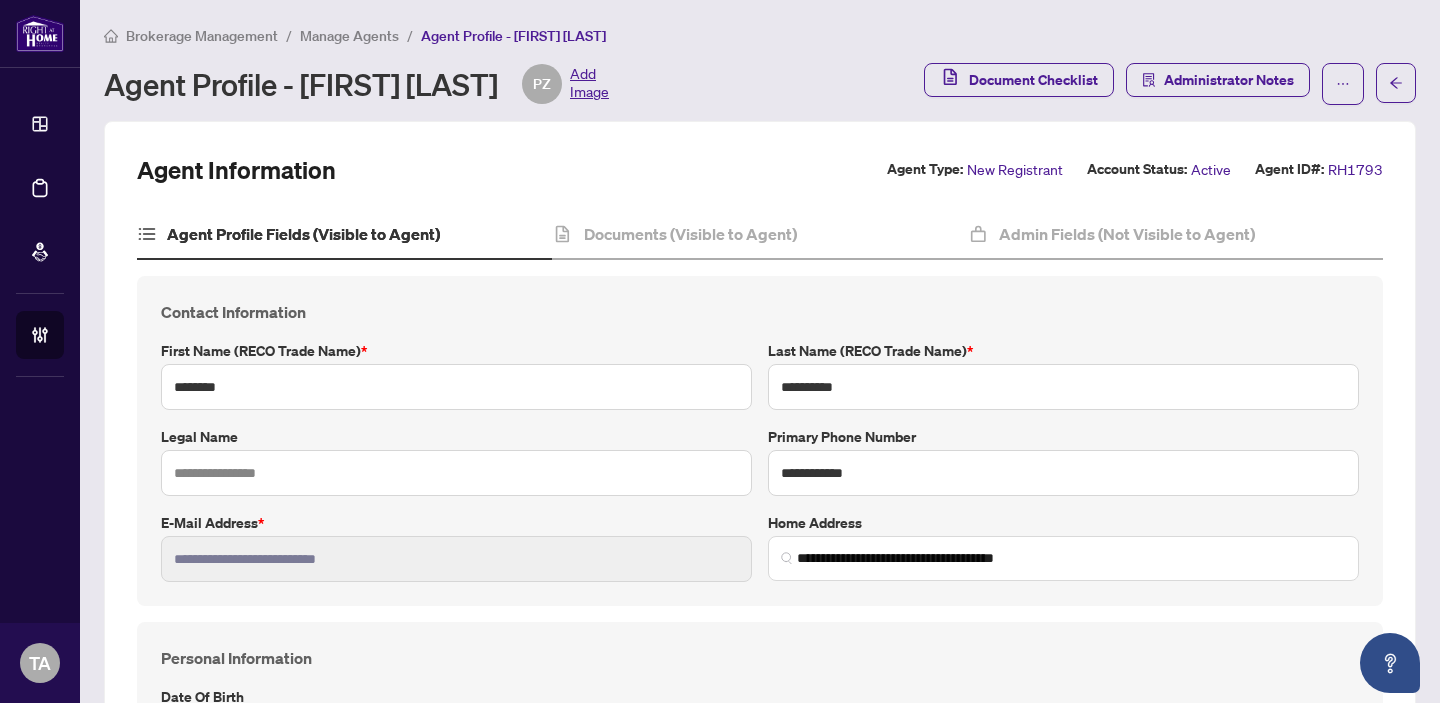 type on "****" 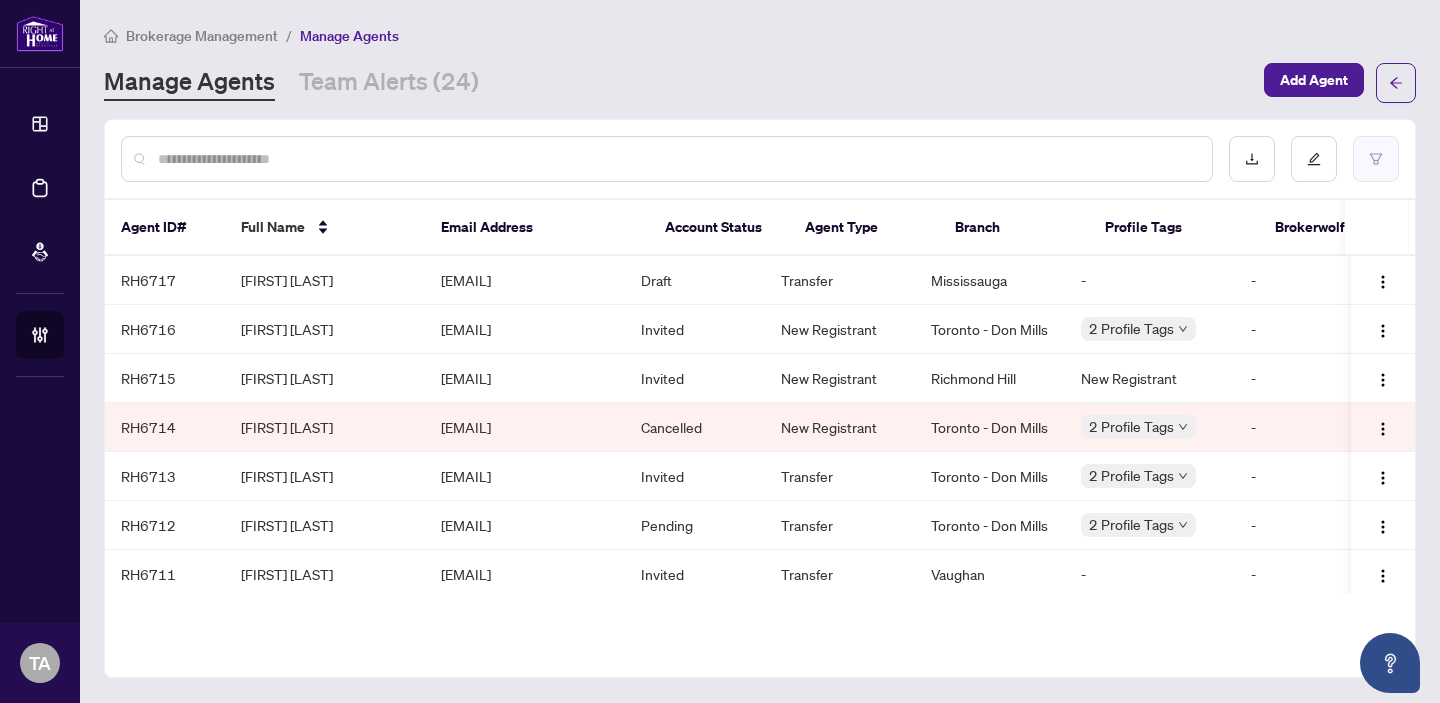click at bounding box center [1376, 159] 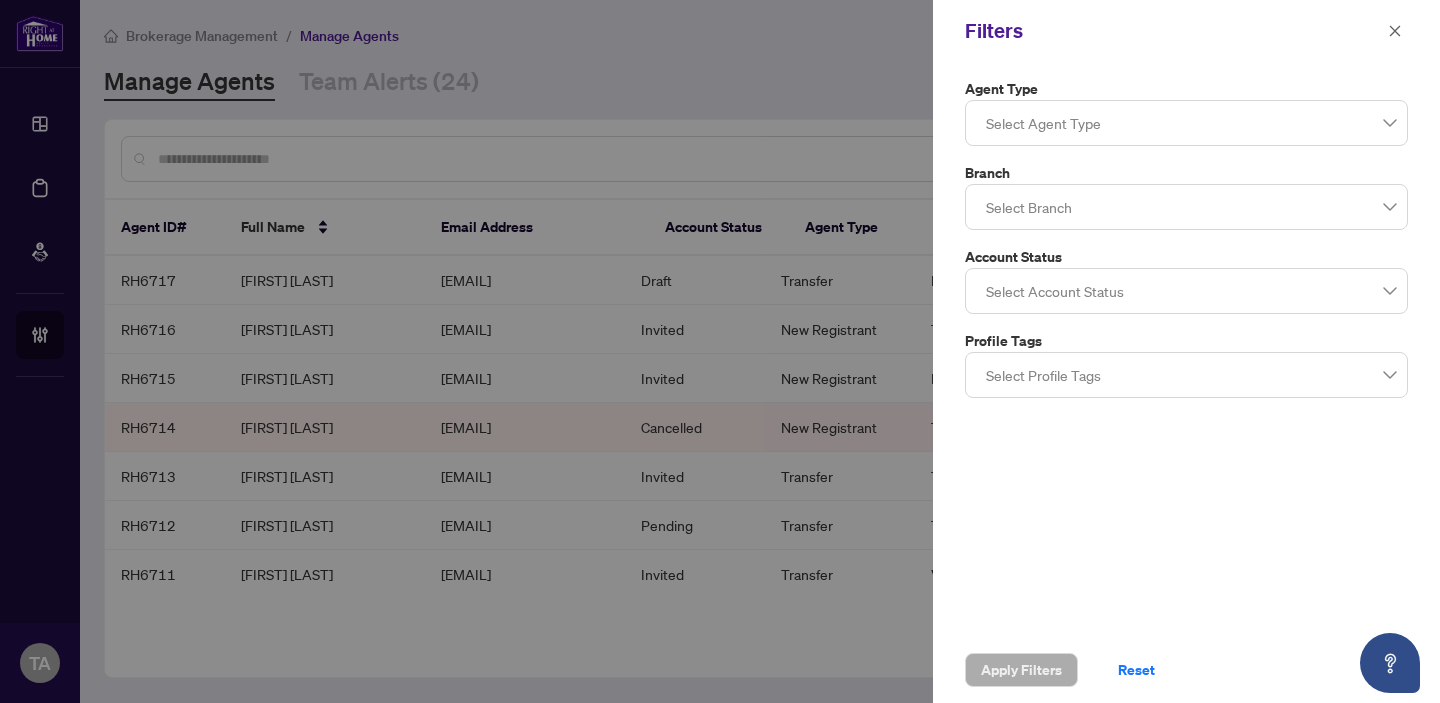 click at bounding box center (1186, 375) 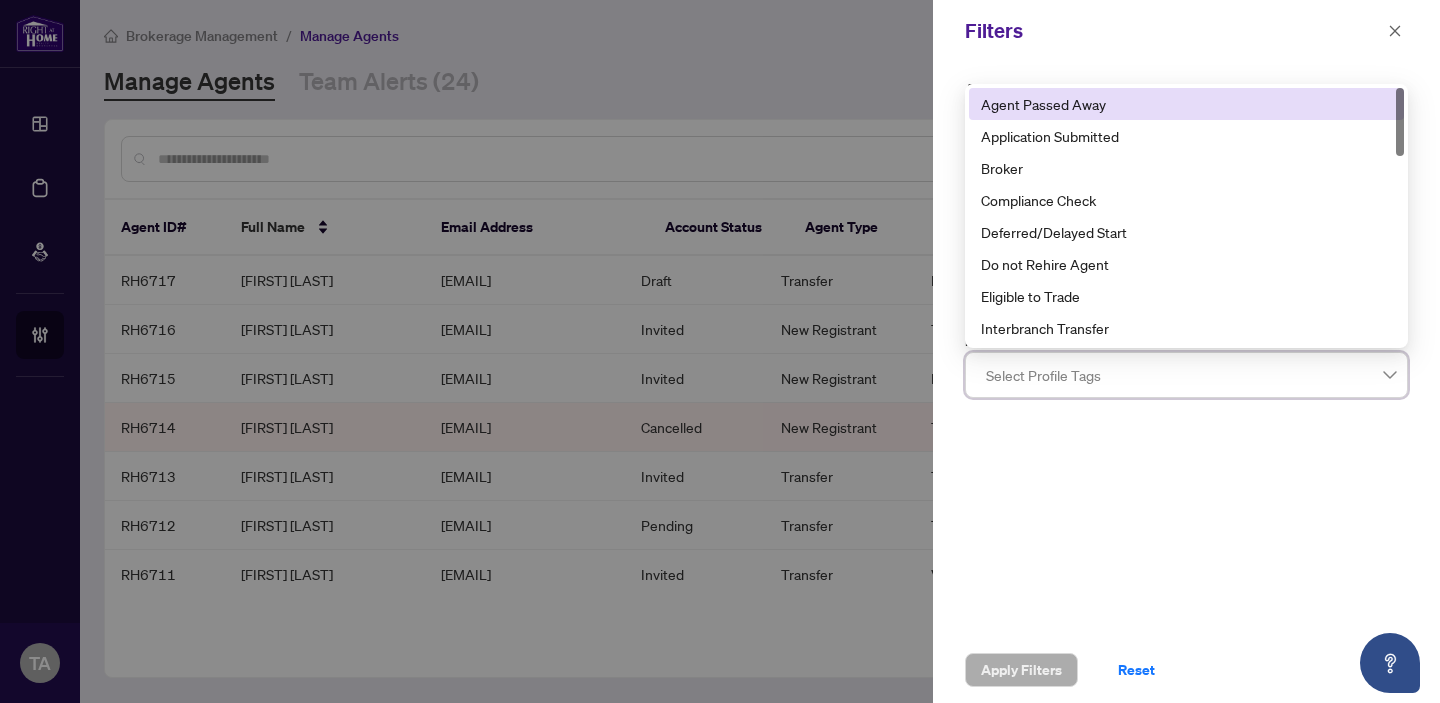 click on "Agent Type   Select Agent Type Branch   Select Branch Account Status   Select Account Status Profile Tags   Select Profile Tags 4 22 Agent Passed Away Application Submitted Broker Compliance Check Deferred/Delayed Start Do not Rehire Agent Eligible to Trade Interbranch Transfer New Hired New Hired  - Recruited by Mgt" at bounding box center [1186, 349] 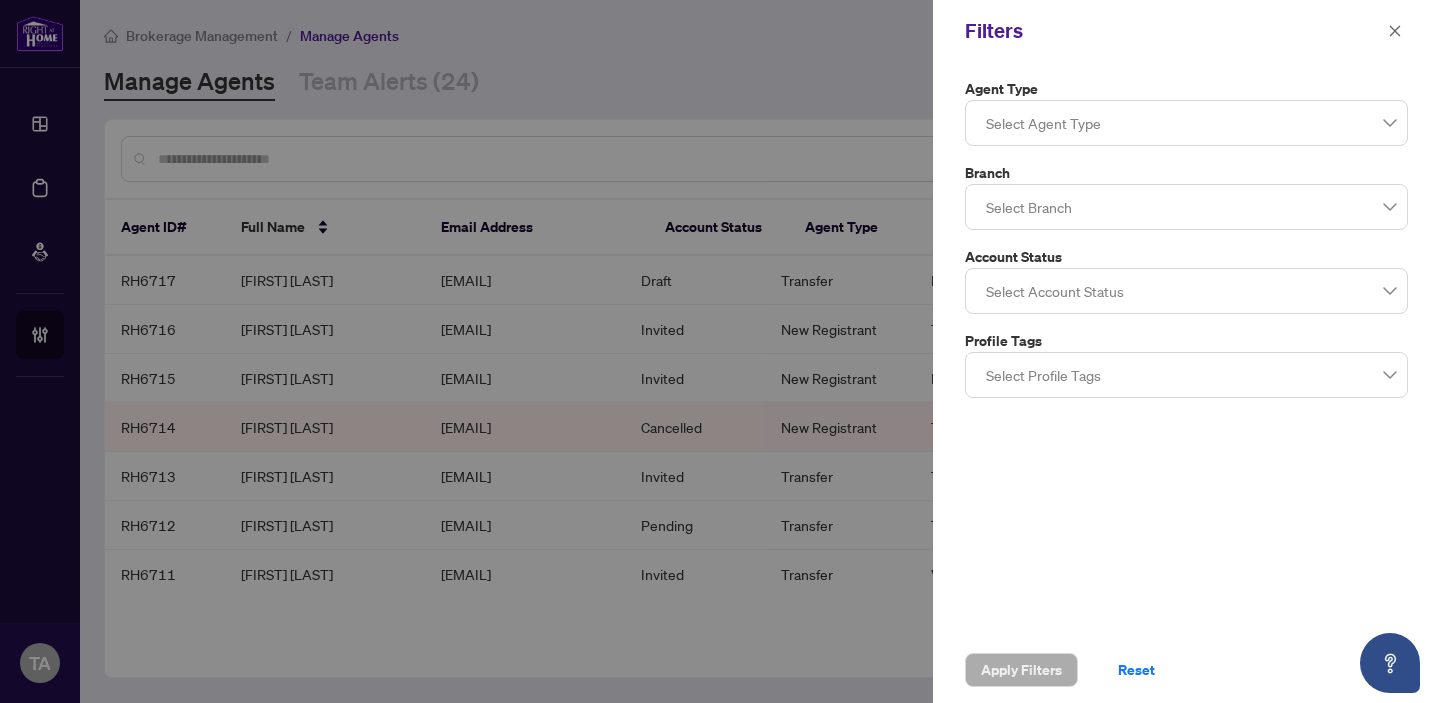 click at bounding box center [1186, 291] 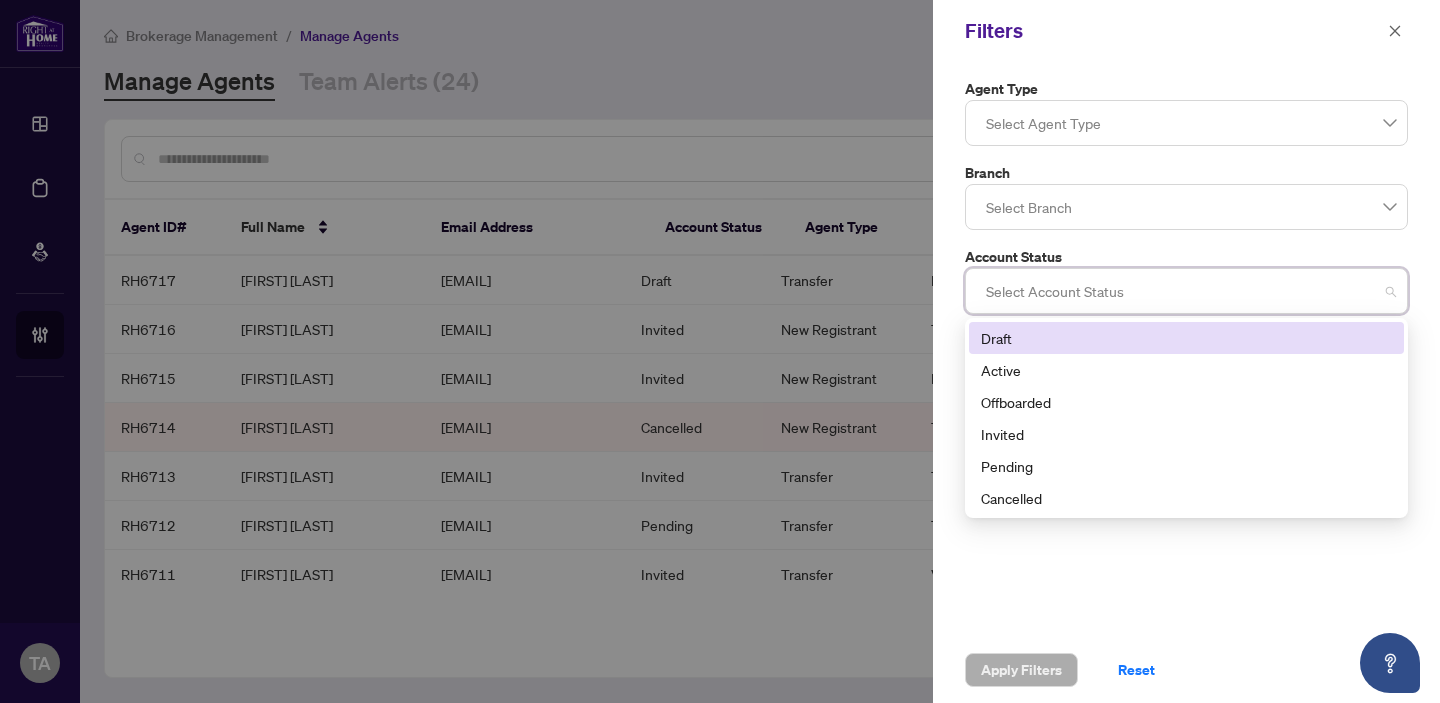 click on "Select Agent Type" at bounding box center (1186, 123) 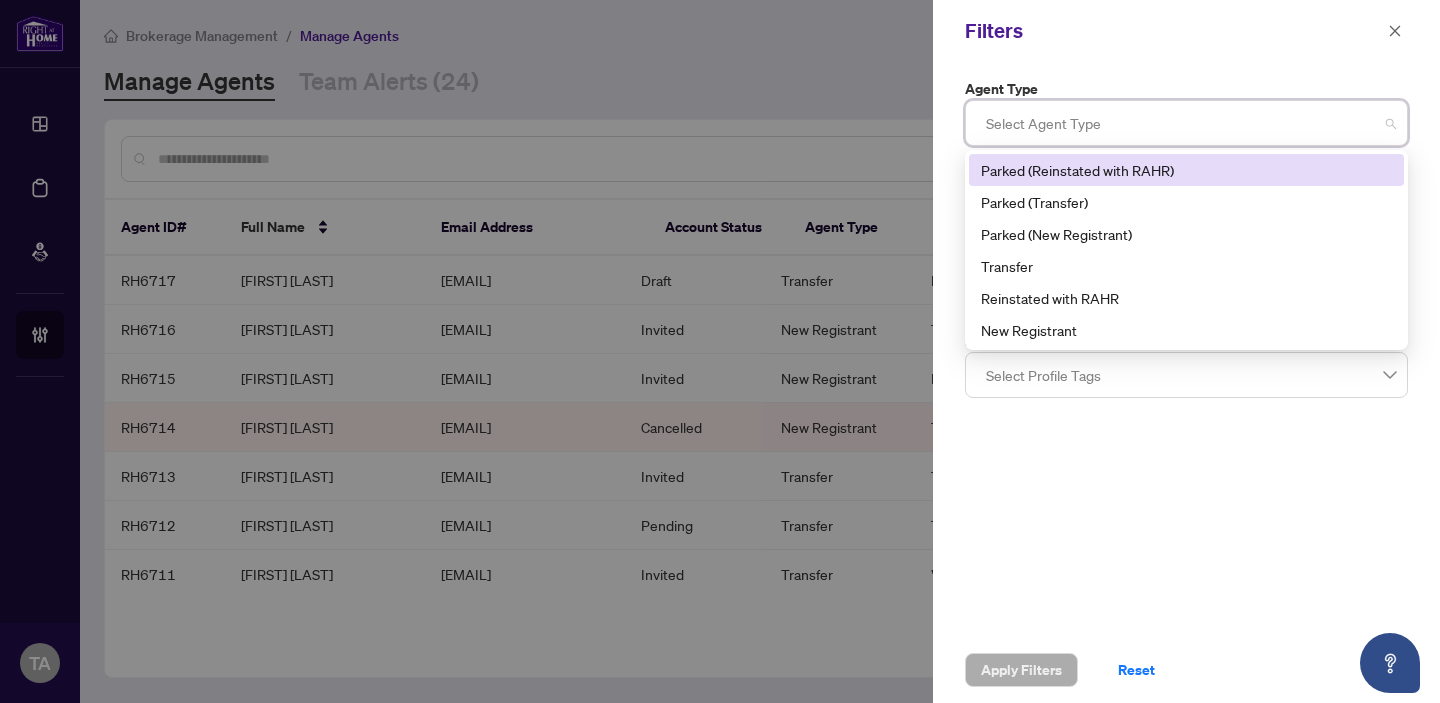 click on "Filters" at bounding box center [1173, 31] 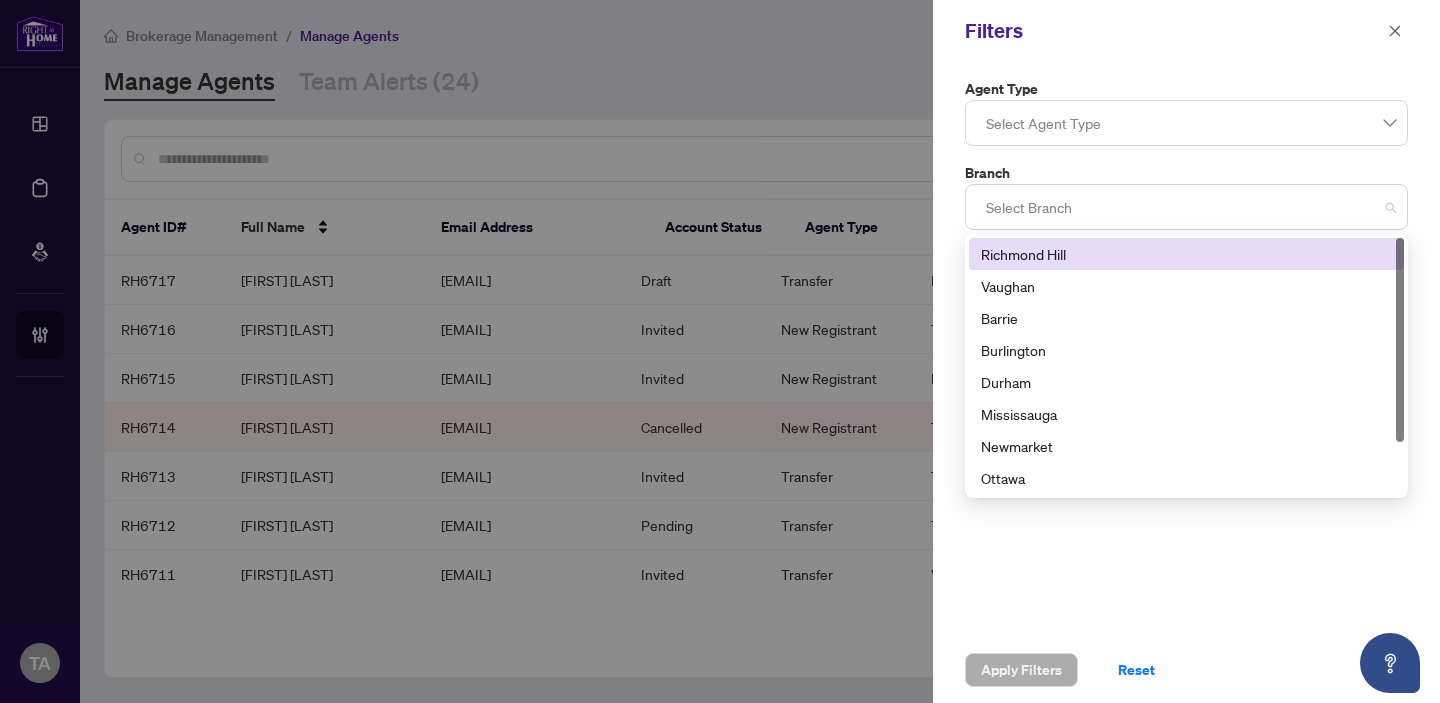 click at bounding box center [1186, 207] 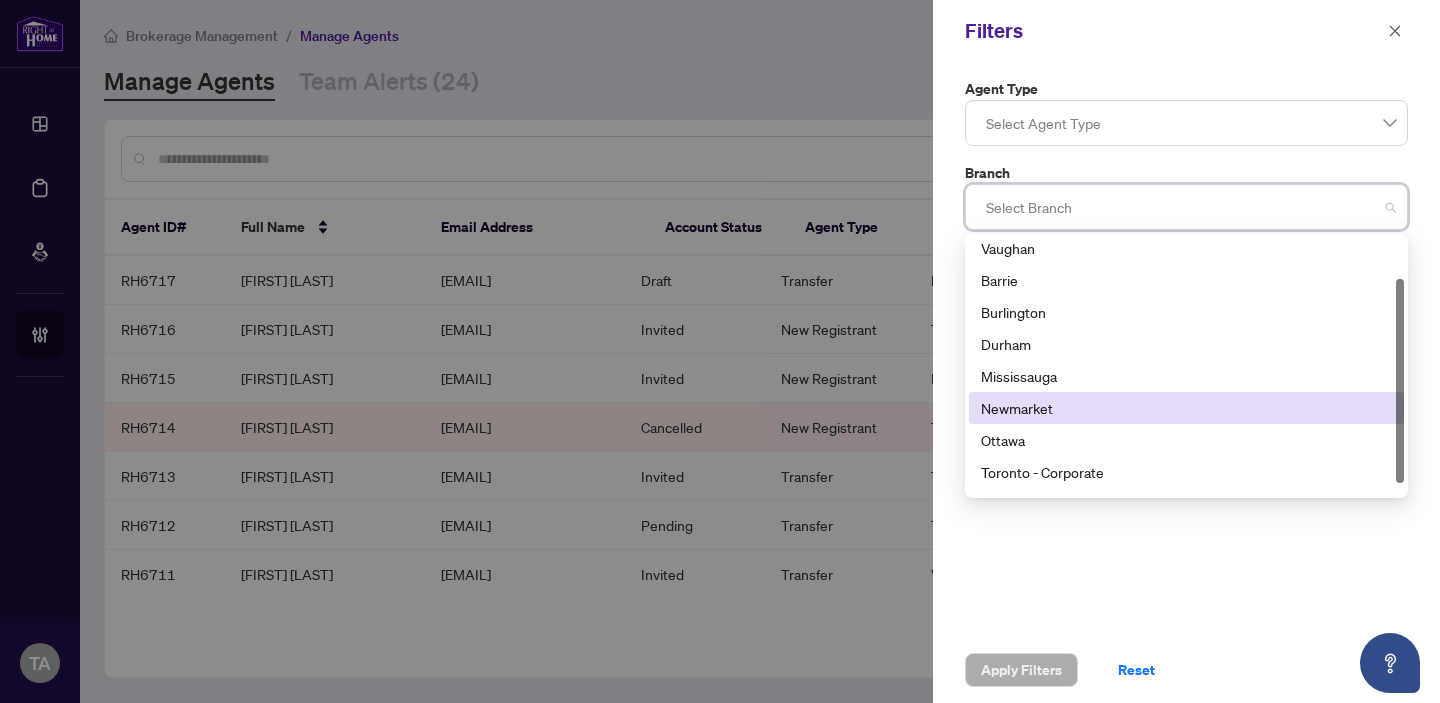 scroll, scrollTop: 64, scrollLeft: 0, axis: vertical 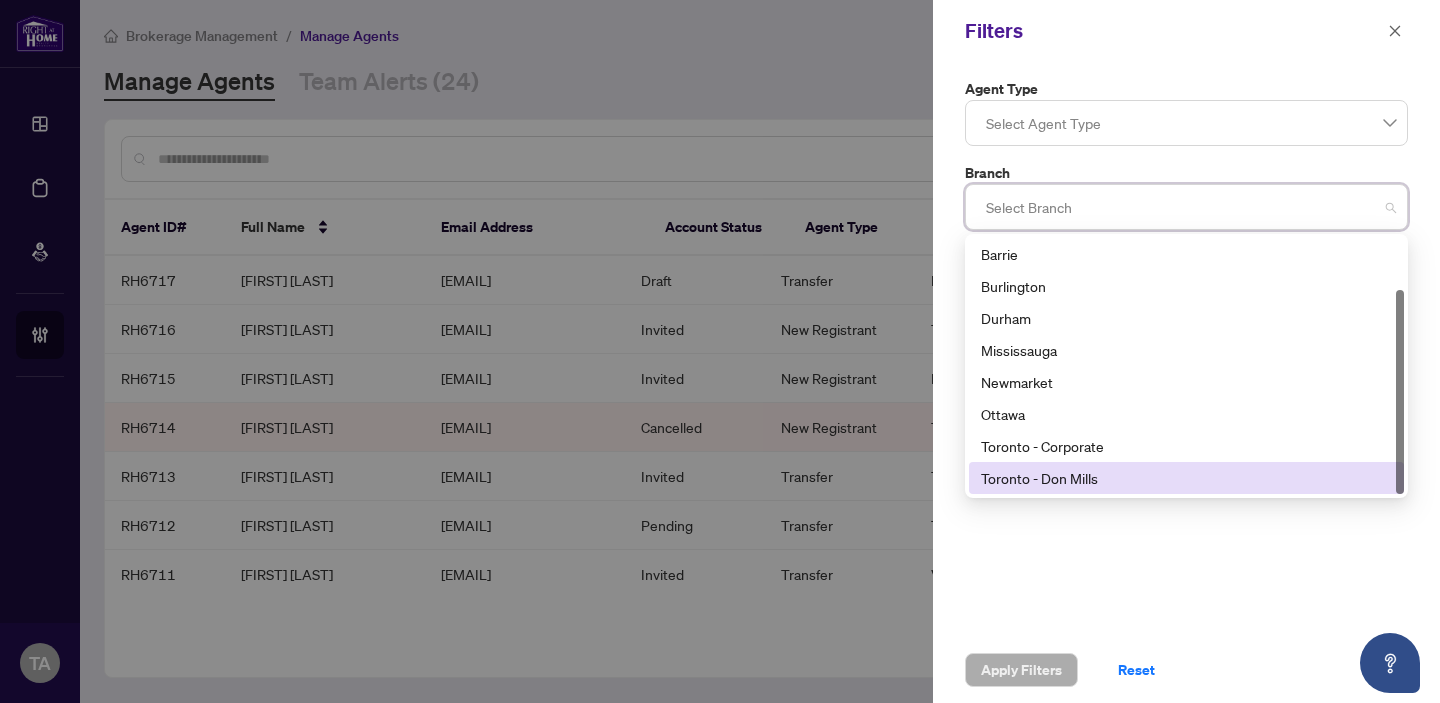 click on "Toronto - Don Mills" at bounding box center (1186, 478) 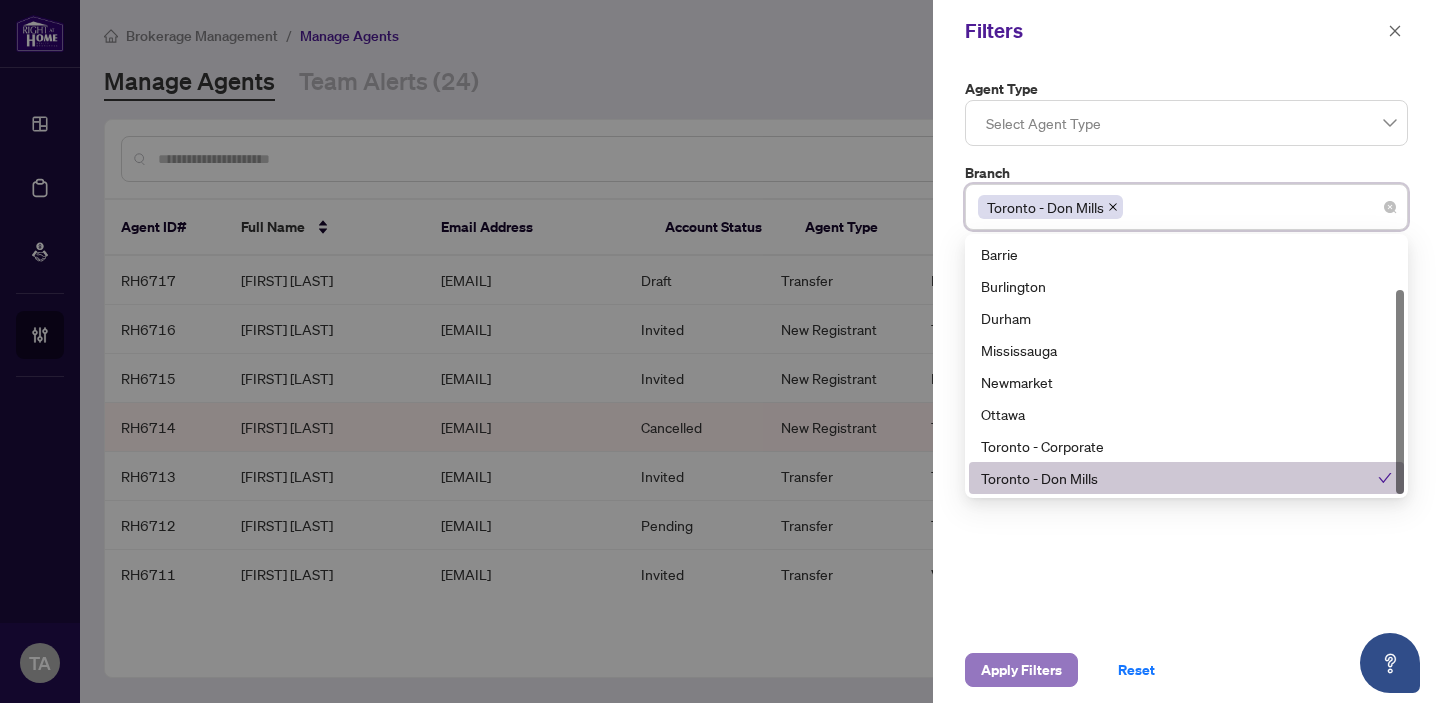 click on "Apply Filters" at bounding box center (1021, 670) 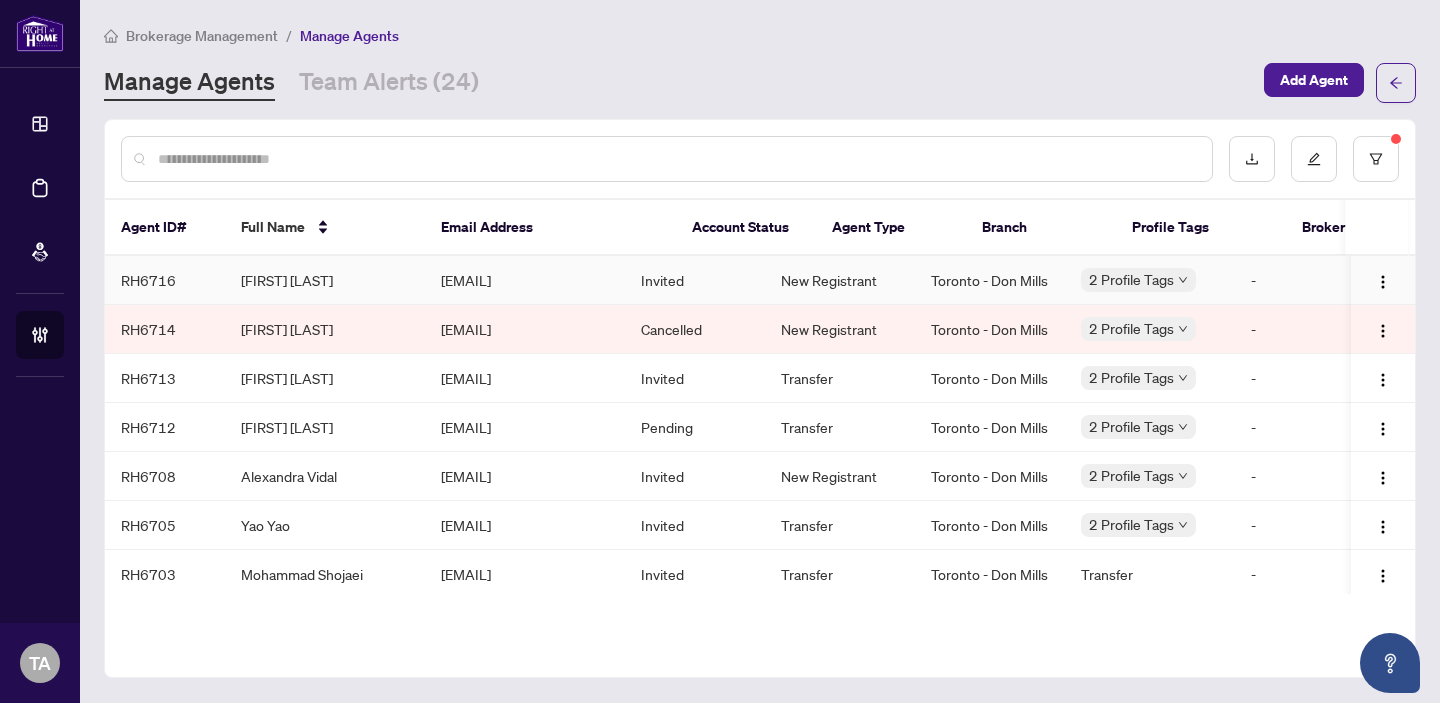 click on "[FIRST] [LAST]" at bounding box center (325, 280) 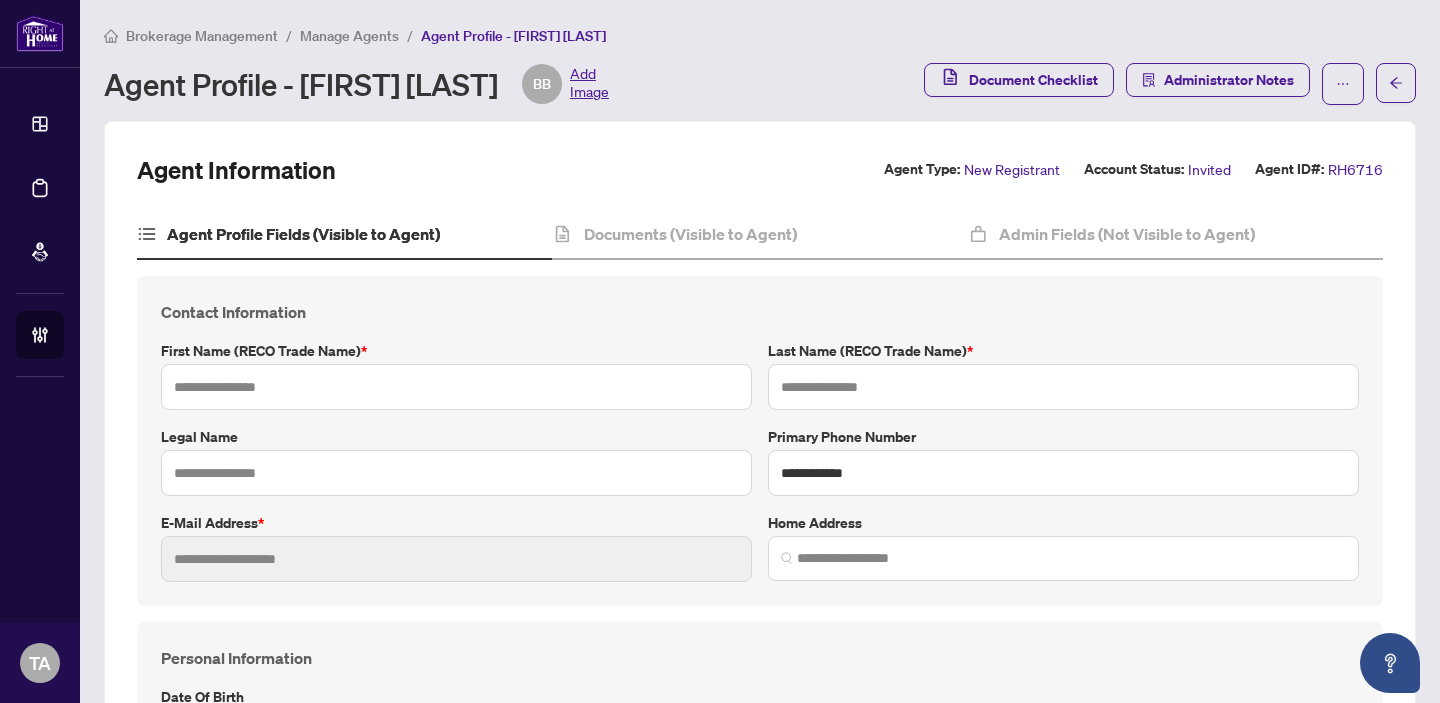 type on "********" 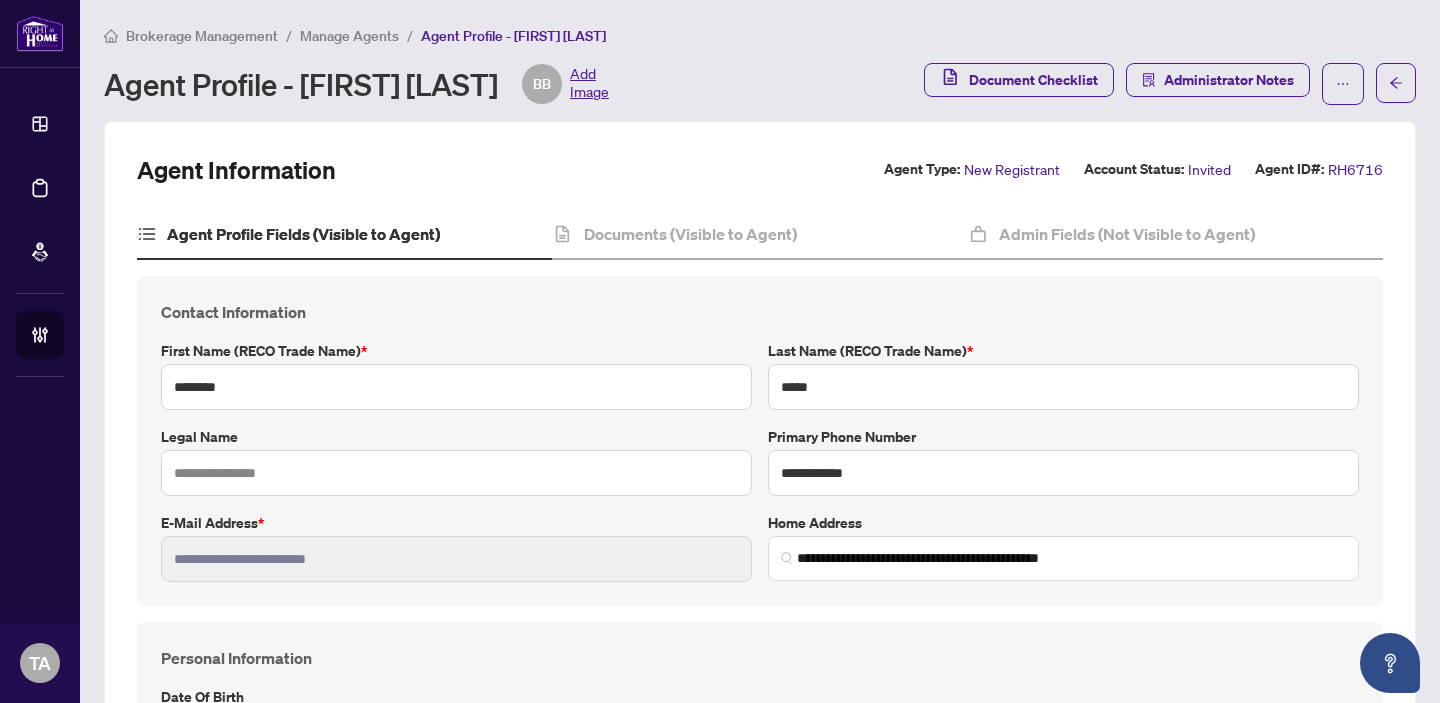 type on "**********" 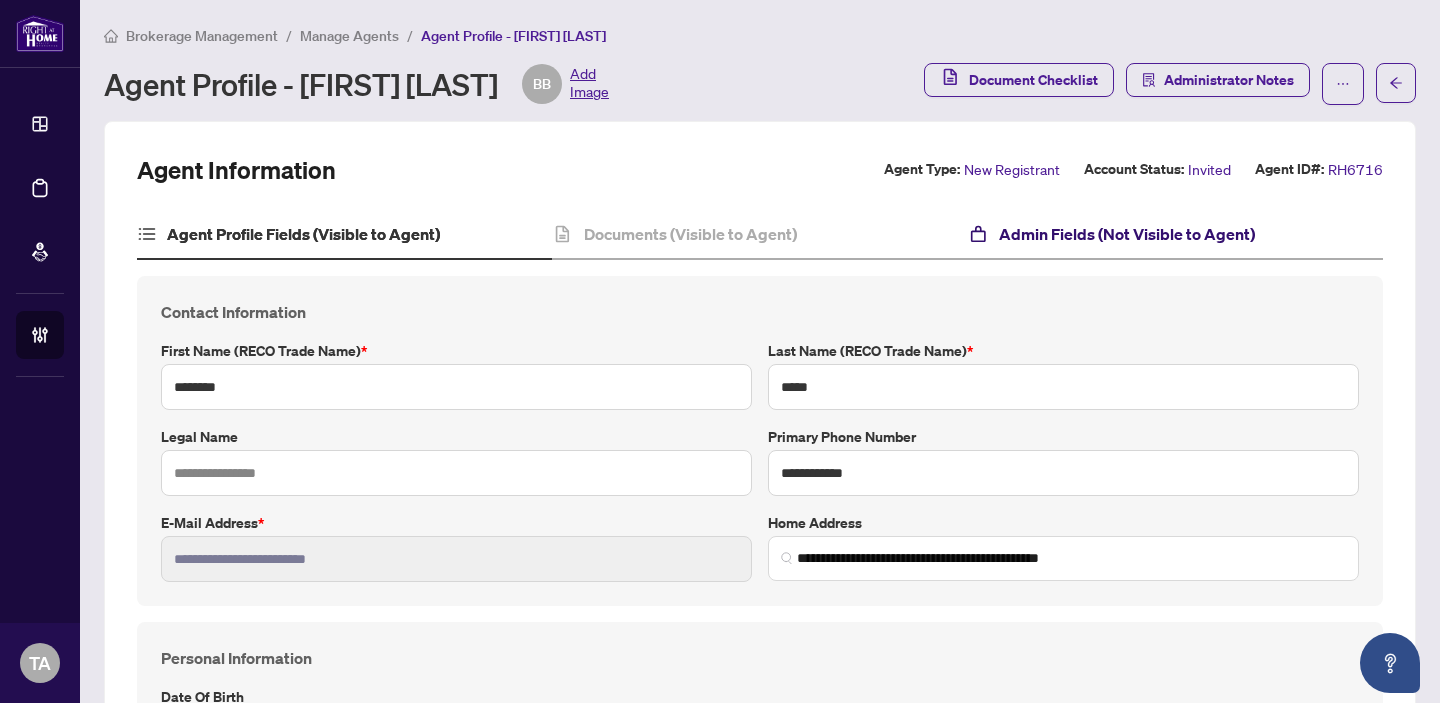 click on "Admin Fields (Not Visible to Agent)" at bounding box center [1127, 234] 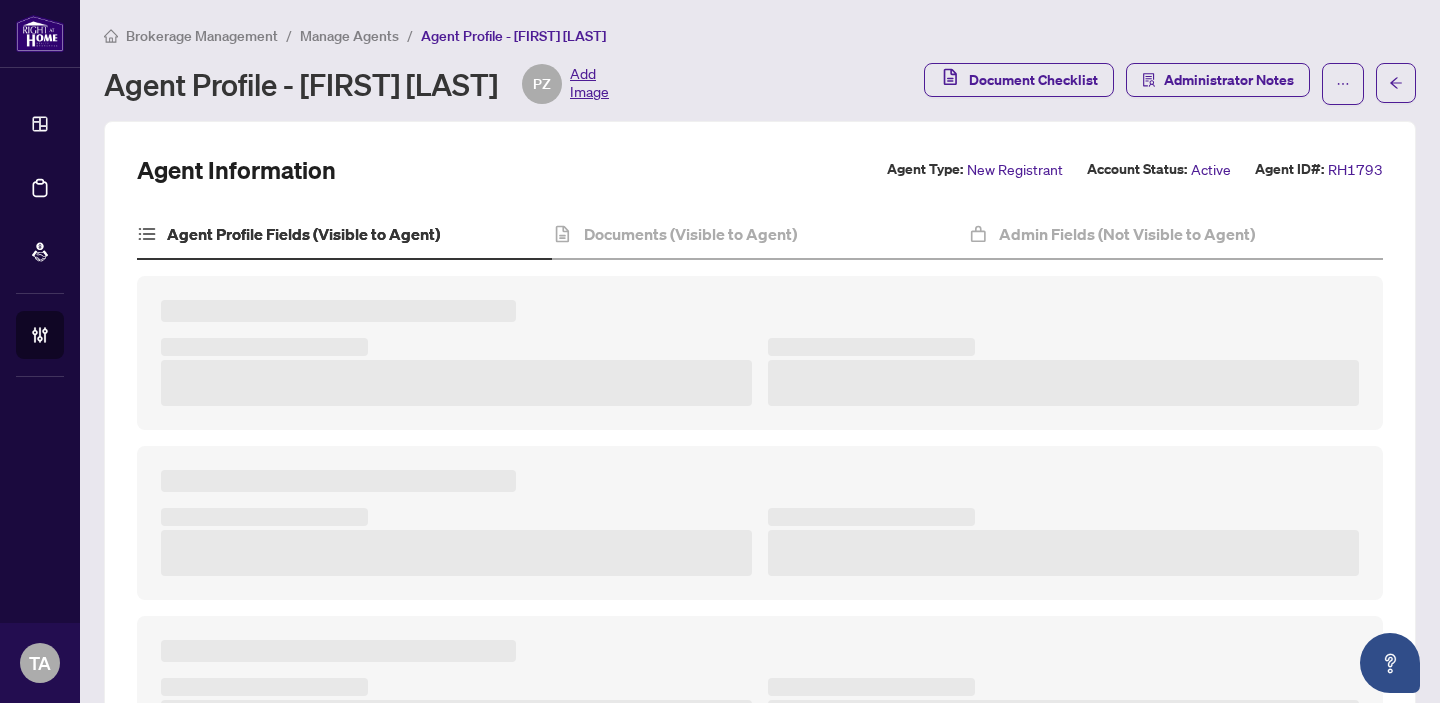 drag, startPoint x: 1429, startPoint y: 75, endPoint x: 1406, endPoint y: 44, distance: 38.600517 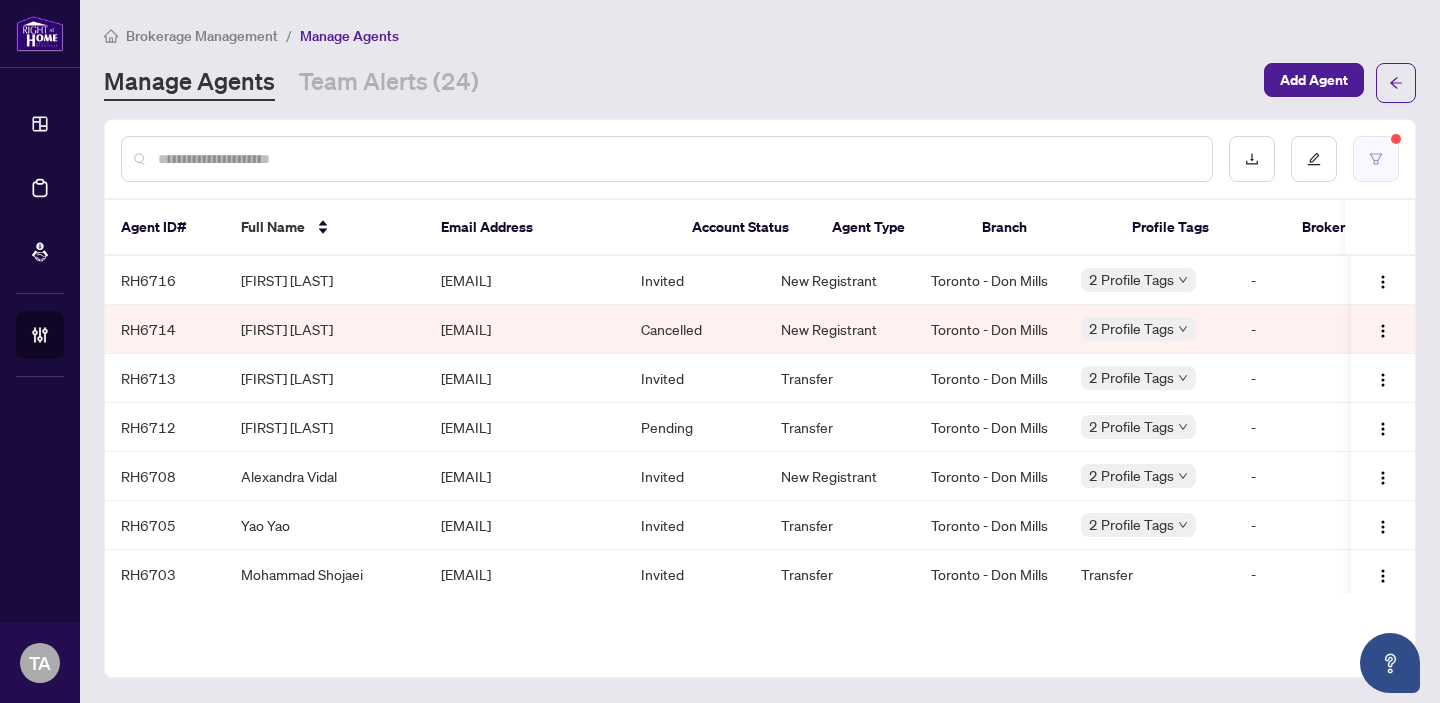 click at bounding box center [1376, 159] 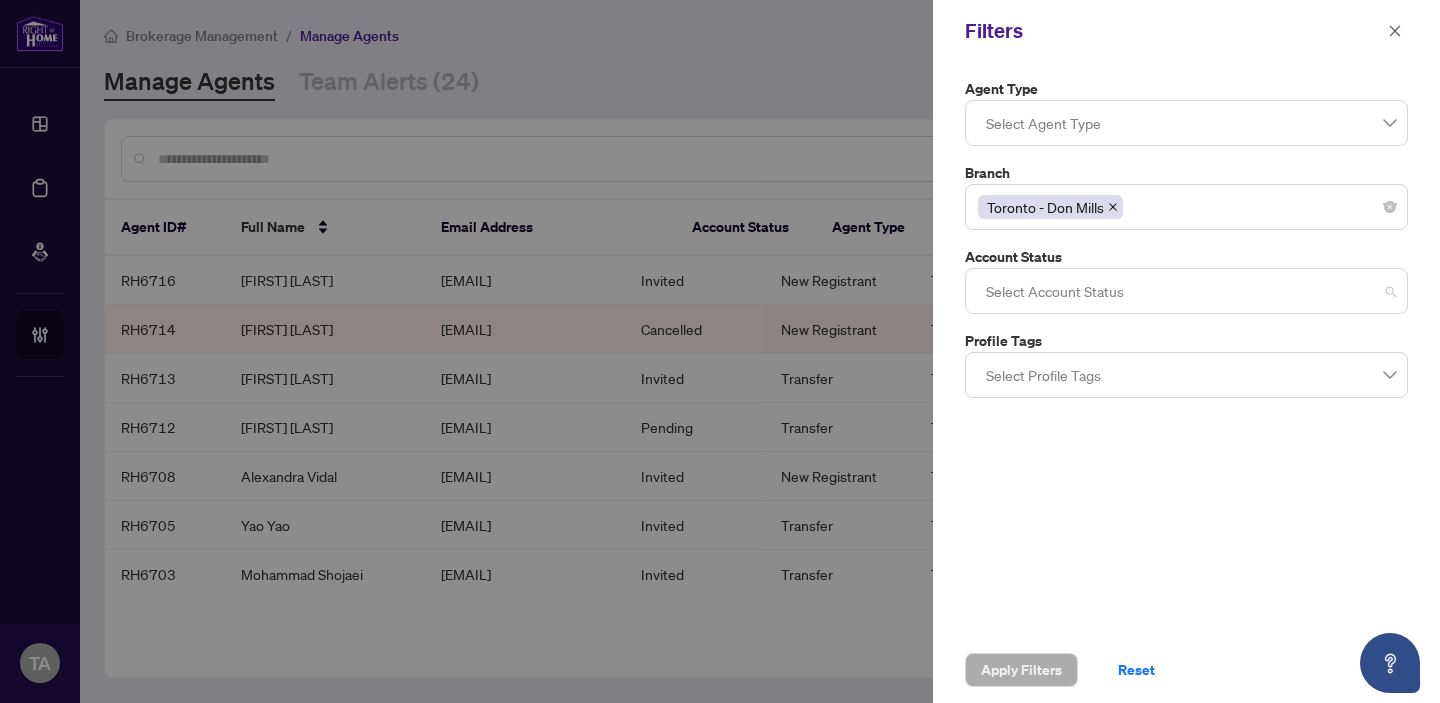 click at bounding box center [1186, 291] 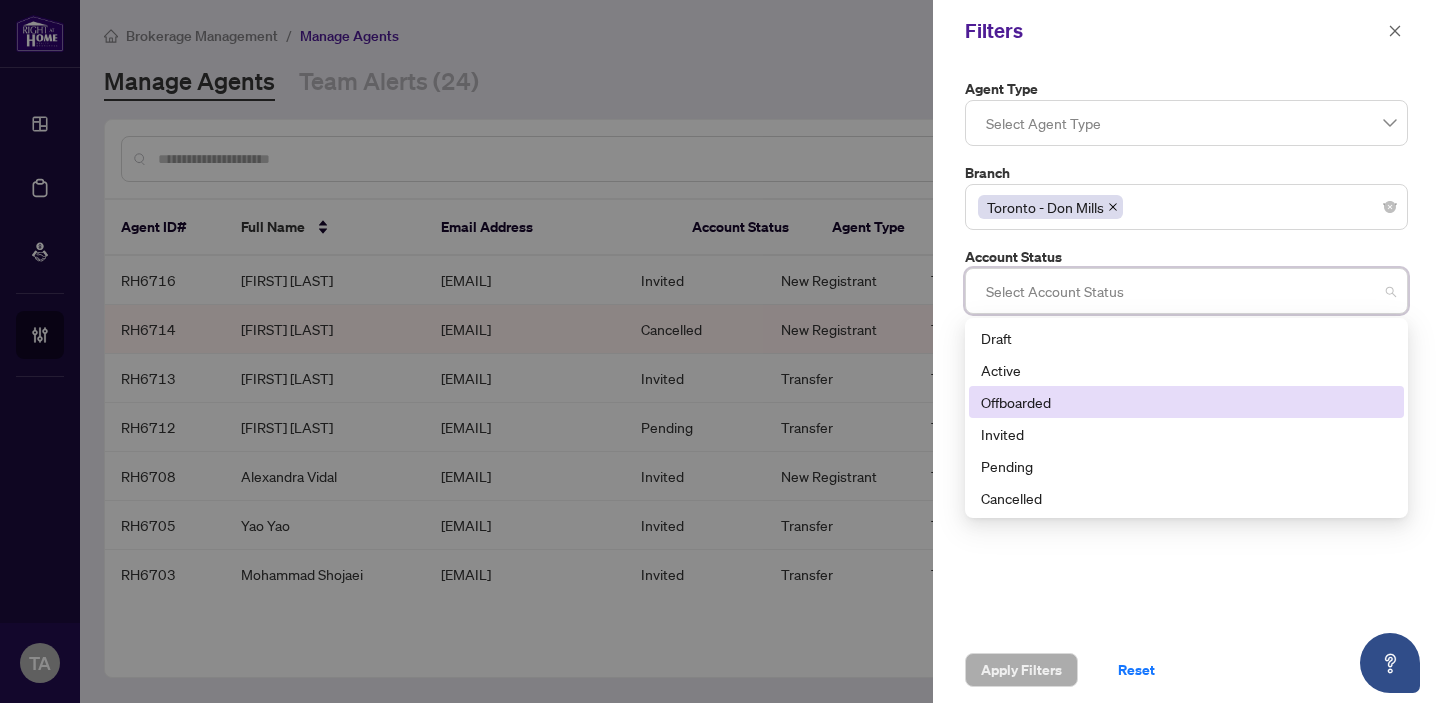 click on "Offboarded" at bounding box center [1186, 402] 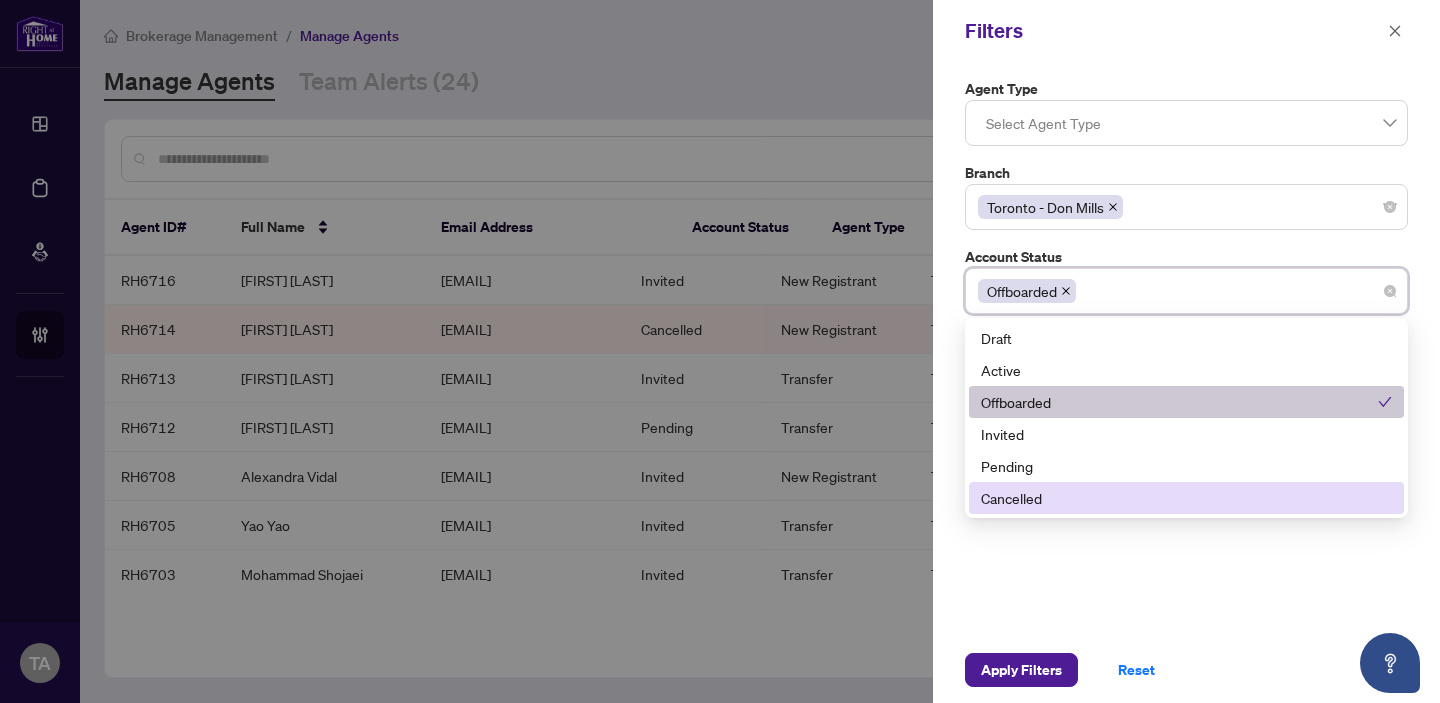 click on "Agent Type   Select Agent Type Branch Toronto - Don Mills   Account Status Offboarded   4 5 Draft Active Offboarded Invited Pending Cancelled Profile Tags   Select Profile Tags" at bounding box center (1186, 349) 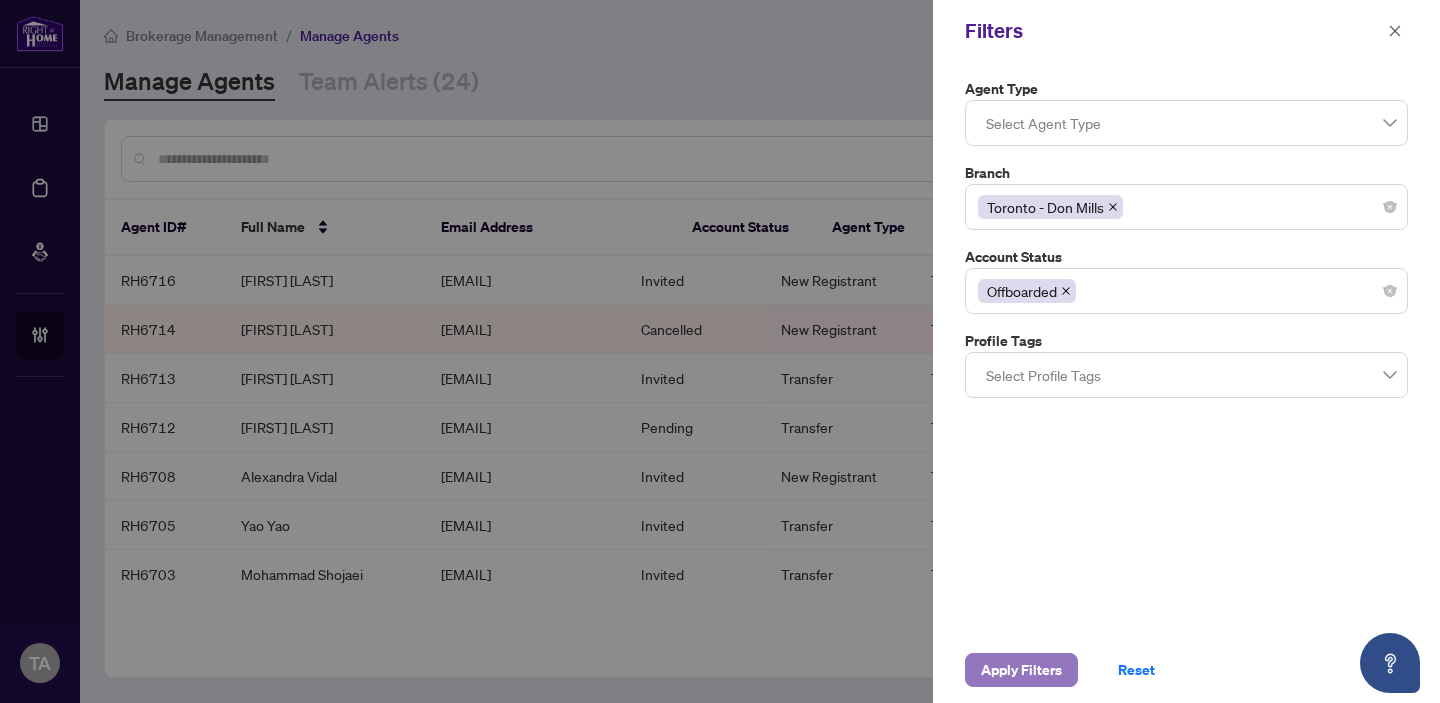 click on "Apply Filters" at bounding box center [1021, 670] 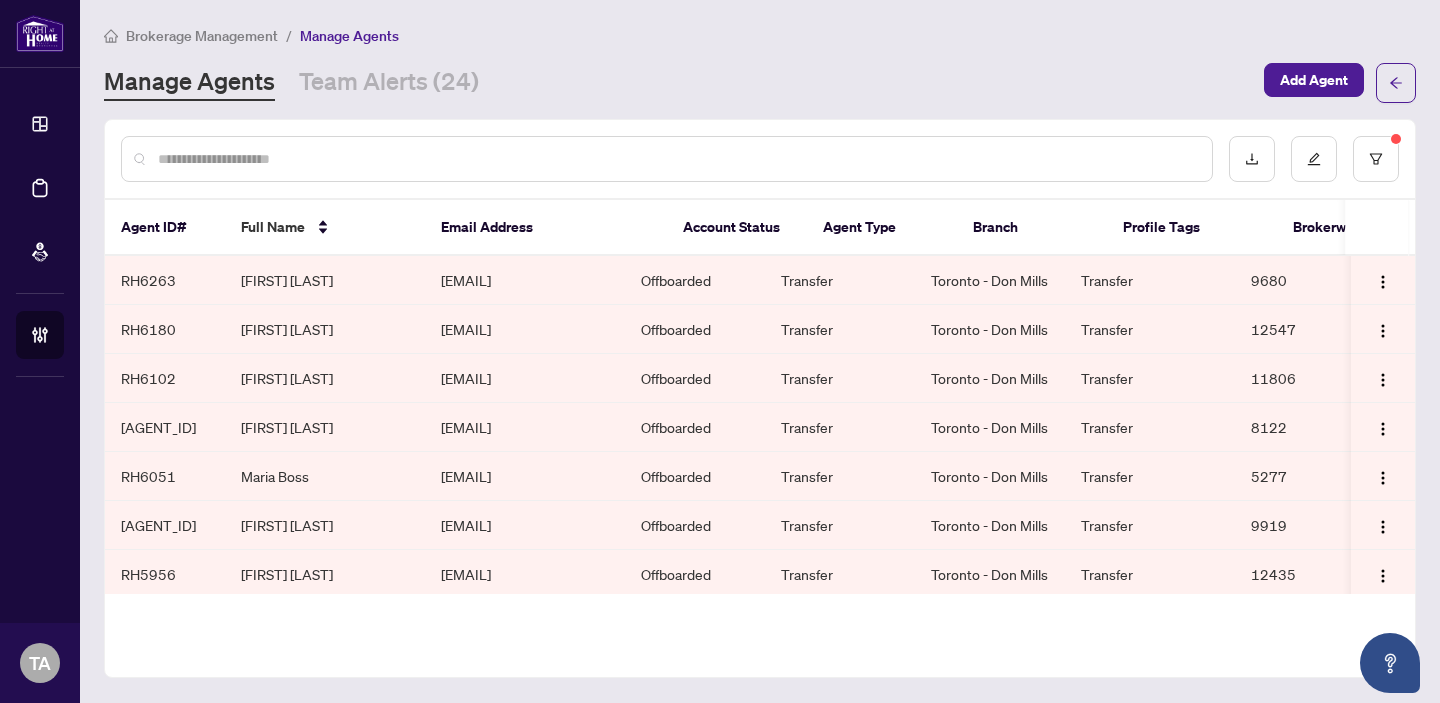scroll, scrollTop: 0, scrollLeft: 52, axis: horizontal 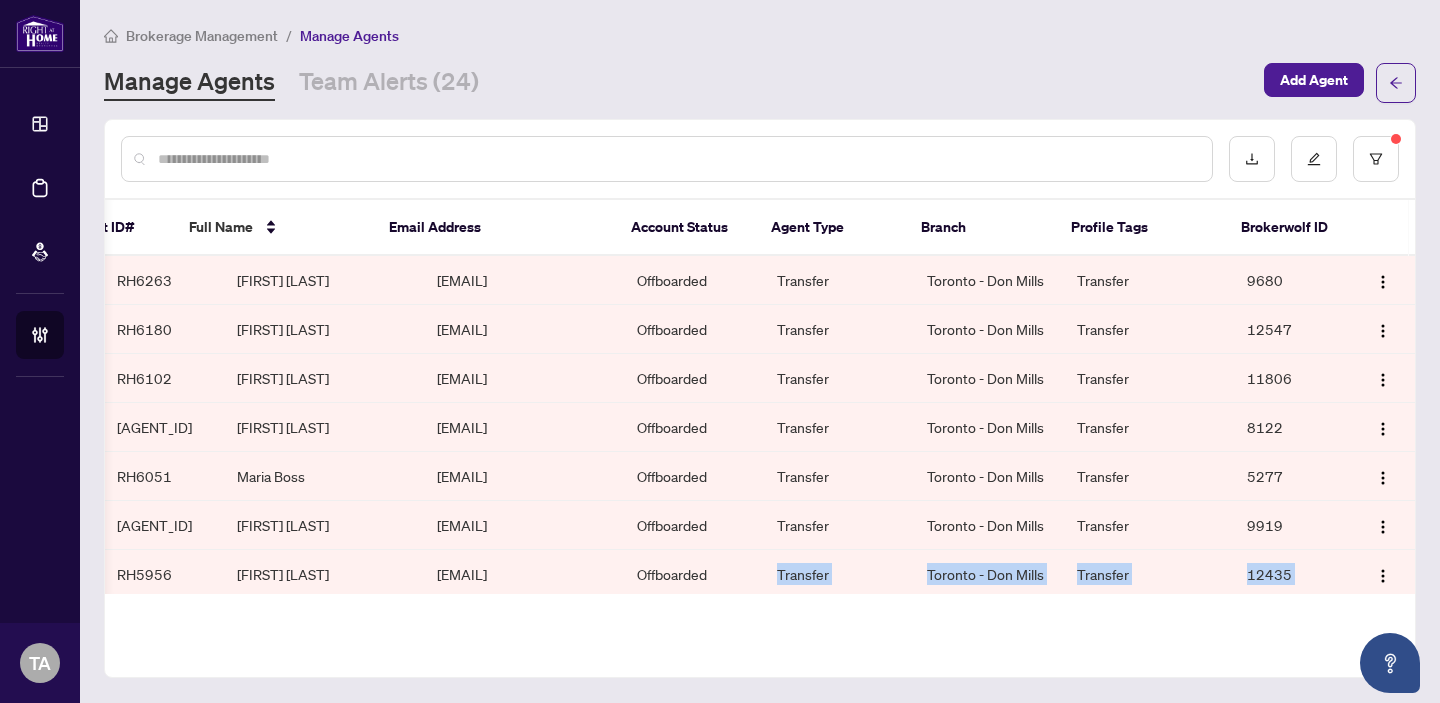 click on "Agent ID# Full Name Email Address Account Status Agent Type Branch Profile Tags Brokerwolf ID                   [AGENT_ID] [FIRST] [LAST] [EMAIL] Offboarded Transfer Toronto - Don Mills Transfer [NUMBER] [AGENT_ID] [FIRST] [LAST] [EMAIL] Offboarded Transfer Toronto - Don Mills Transfer [NUMBER] [AGENT_ID] [FIRST] [LAST] [EMAIL] Offboarded Transfer Toronto - Don Mills Transfer [NUMBER] [AGENT_ID] [FIRST] [LAST] [EMAIL] Offboarded Transfer Toronto - Don Mills Transfer [NUMBER] [AGENT_ID] [FIRST] [LAST] [EMAIL] Offboarded Transfer Toronto - Don Mills Transfer [NUMBER] [AGENT_ID] [FIRST] [LAST] [EMAIL] Offboarded Transfer Toronto - Don Mills Transfer [NUMBER] [AGENT_ID] [FIRST] [LAST] [EMAIL] Offboarded Transfer Toronto - Don Mills Transfer [NUMBER] [AGENT_ID] [FIRST] [LAST] [EMAIL] Offboarded New Registrant Toronto - Don Mills New Registrant [NUMBER] [AGENT_ID] [AGENT_ID]" at bounding box center [760, 405] 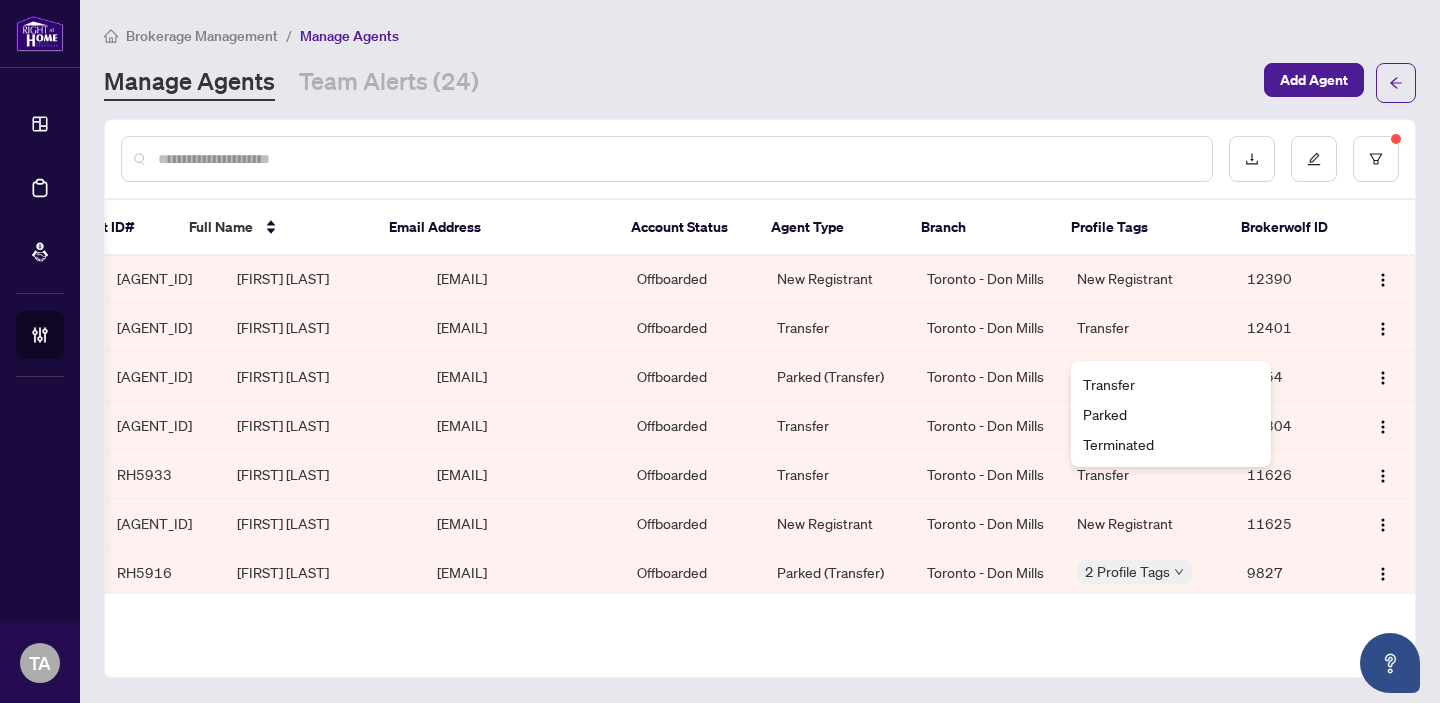 click on "Transfer Parked Terminated" at bounding box center [1171, 414] 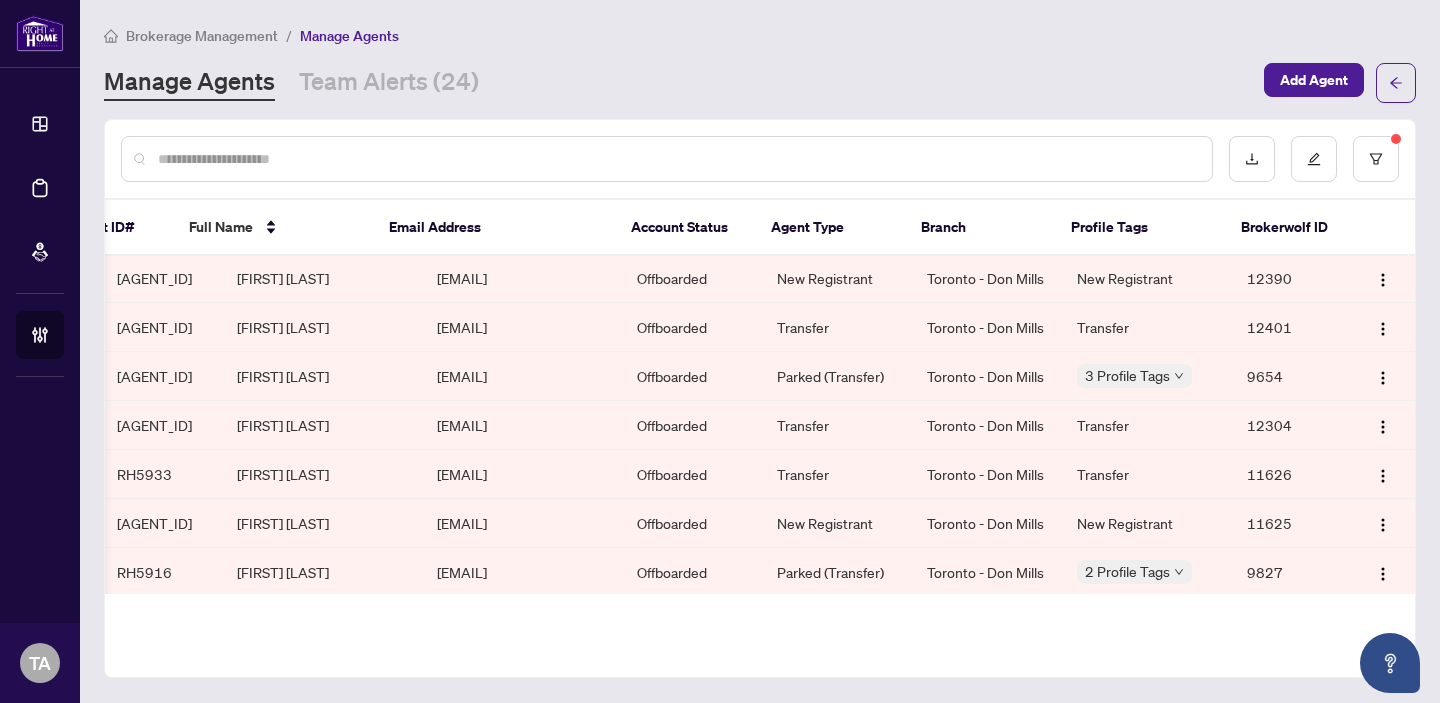 click on "Agent ID# Full Name Email Address Account Status Agent Type Branch Profile Tags Brokerwolf ID                   [AGENT_ID] [FIRST] [LAST] [EMAIL] Offboarded Transfer Toronto - Don Mills Transfer [NUMBER] [AGENT_ID] [FIRST] [LAST] [EMAIL] Offboarded Transfer Toronto - Don Mills Transfer [NUMBER] [AGENT_ID] [FIRST] [LAST] [EMAIL] Offboarded Transfer Toronto - Don Mills Transfer [NUMBER] [AGENT_ID] [FIRST] [LAST] [EMAIL] Offboarded Transfer Toronto - Don Mills Transfer [NUMBER] [AGENT_ID] [FIRST] [LAST] [EMAIL] Offboarded Transfer Toronto - Don Mills Transfer [NUMBER] [AGENT_ID] [FIRST] [LAST] [EMAIL] Offboarded Transfer Toronto - Don Mills Transfer [NUMBER] [AGENT_ID] [FIRST] [LAST] [EMAIL] Offboarded Transfer Toronto - Don Mills Transfer [NUMBER] [AGENT_ID] [FIRST] [LAST] [EMAIL] Offboarded New Registrant Toronto - Don Mills New Registrant [NUMBER] [AGENT_ID] [AGENT_ID]" at bounding box center (760, 398) 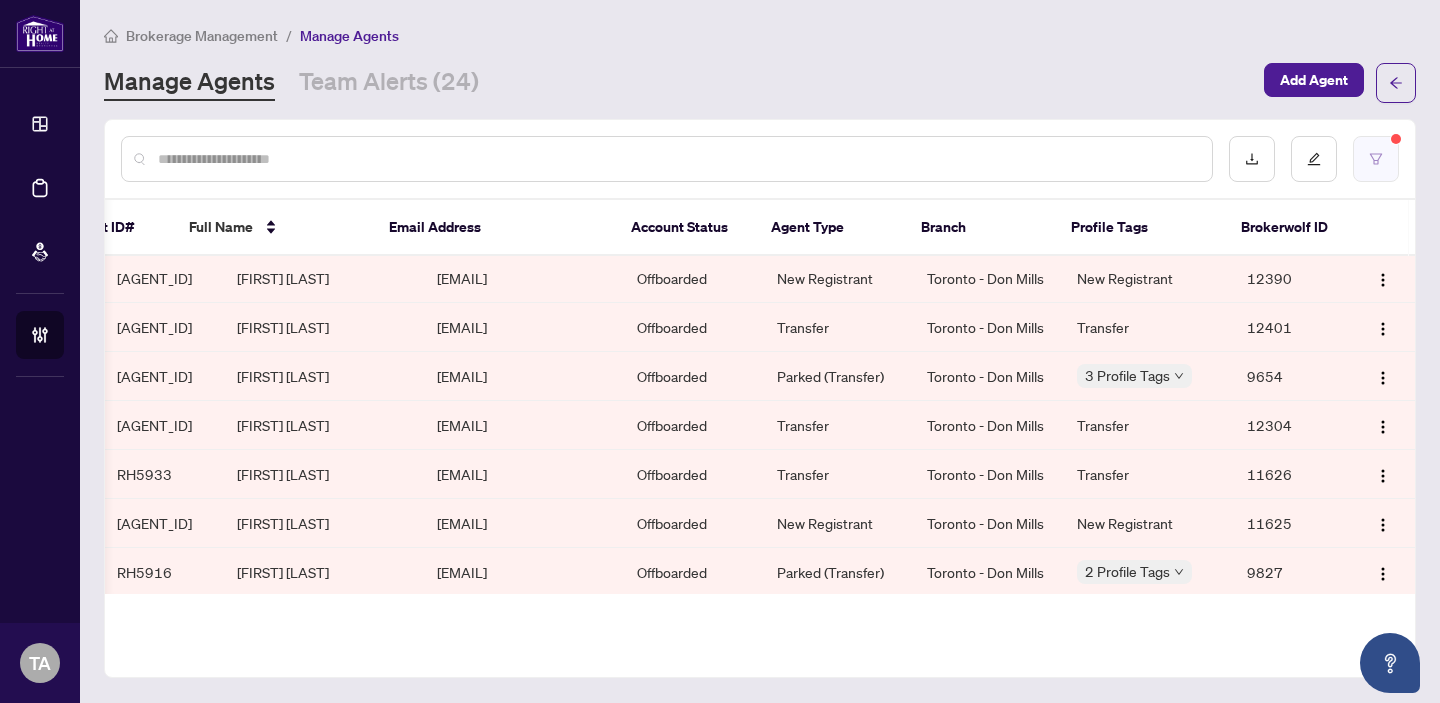 click at bounding box center (1376, 159) 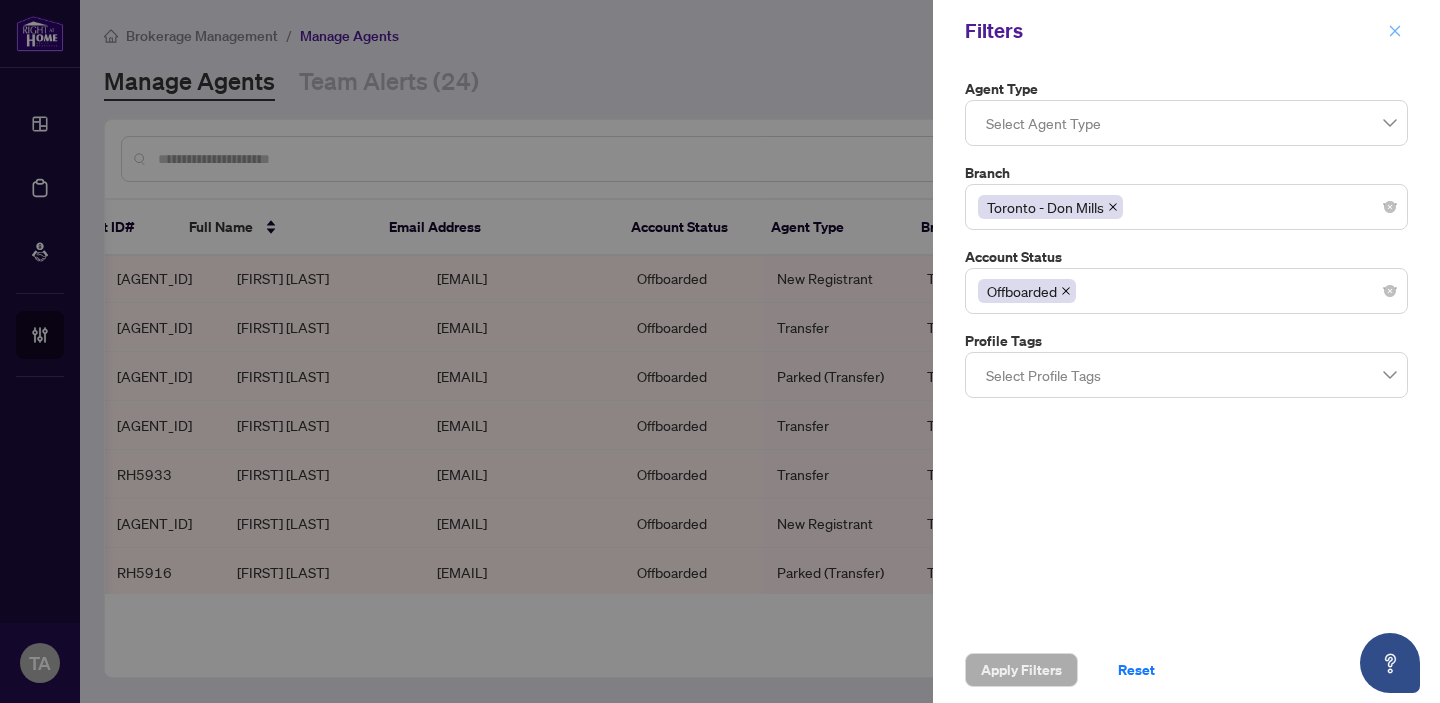 click 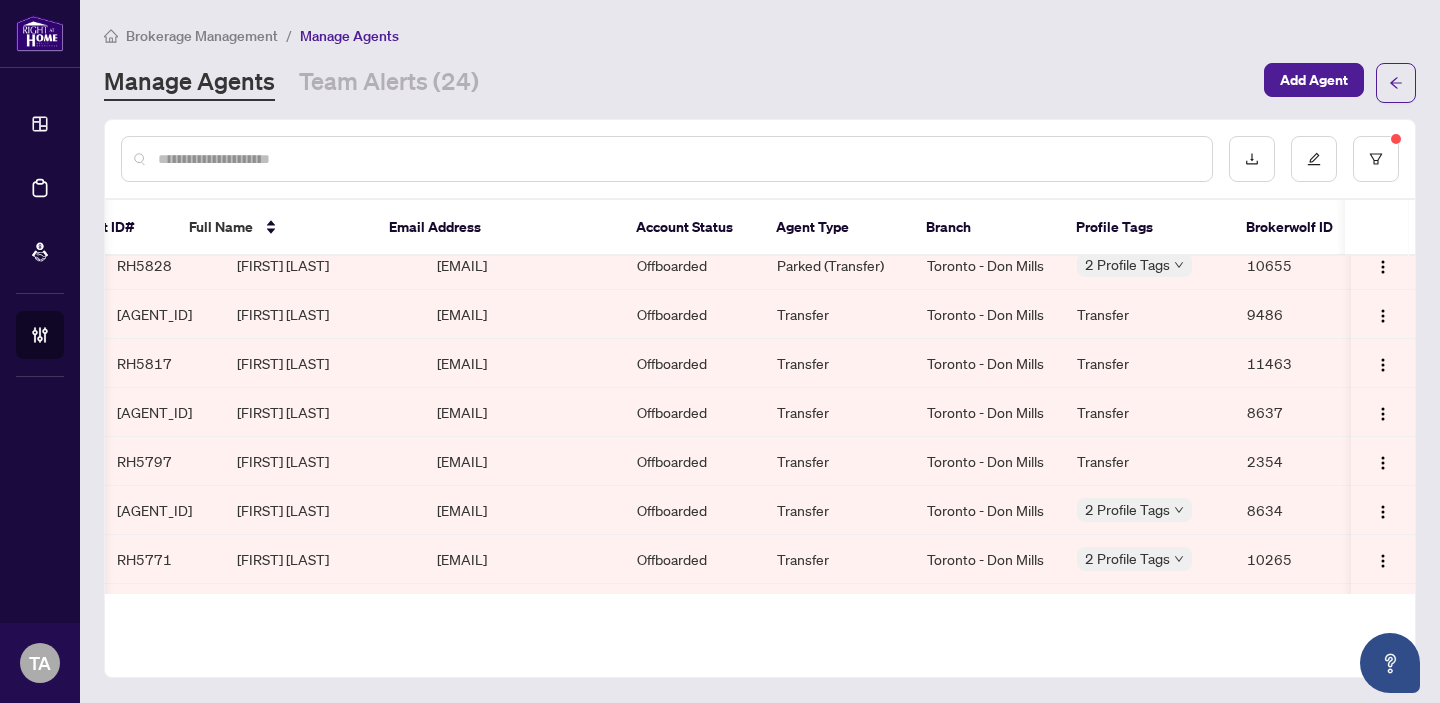 scroll, scrollTop: 1069, scrollLeft: 52, axis: both 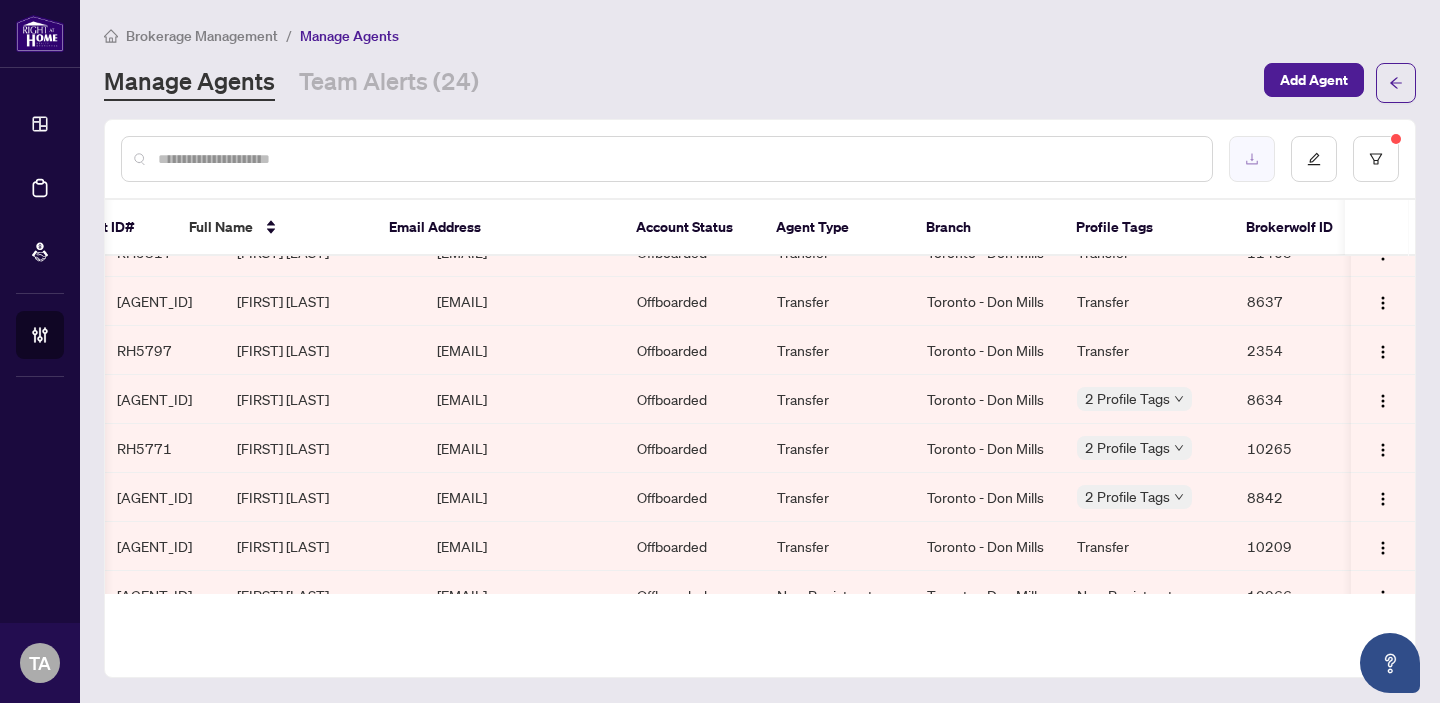 click 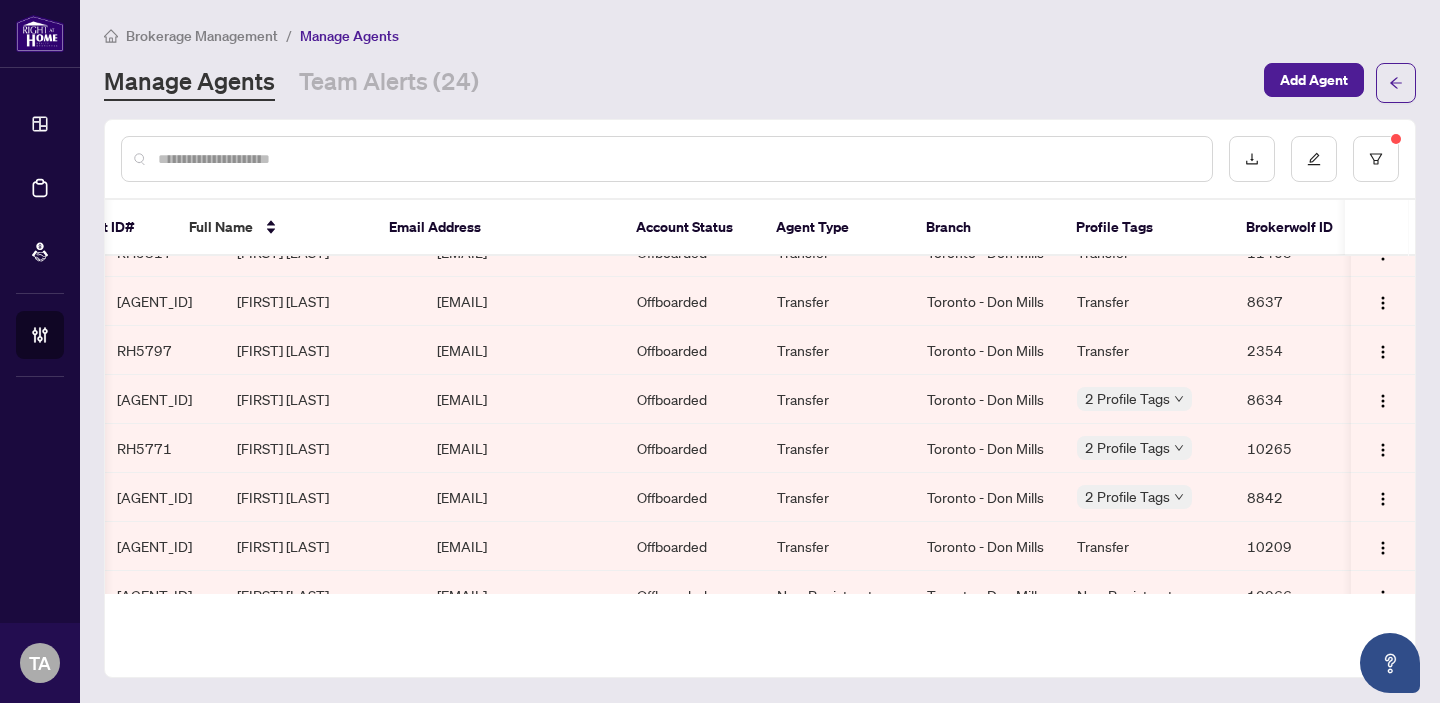 scroll, scrollTop: 1388, scrollLeft: 52, axis: both 